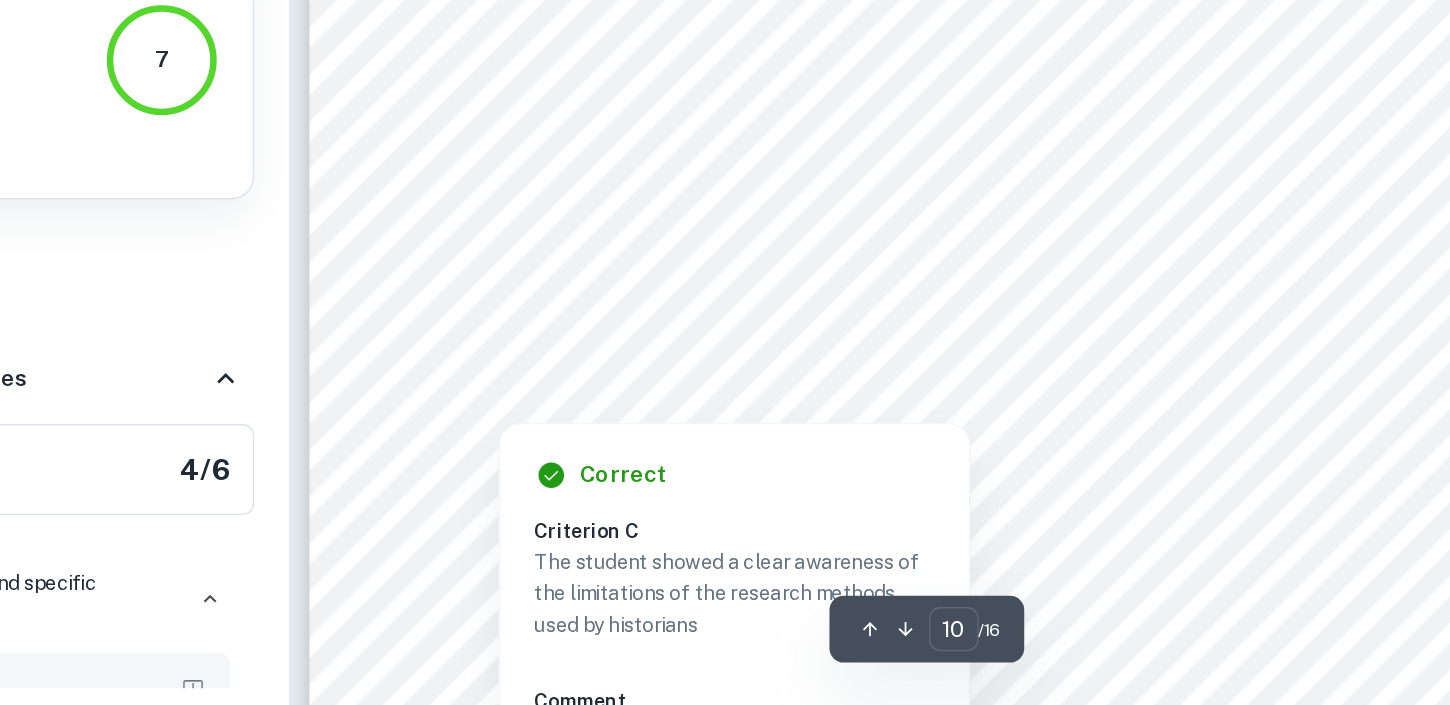 scroll, scrollTop: 10194, scrollLeft: 0, axis: vertical 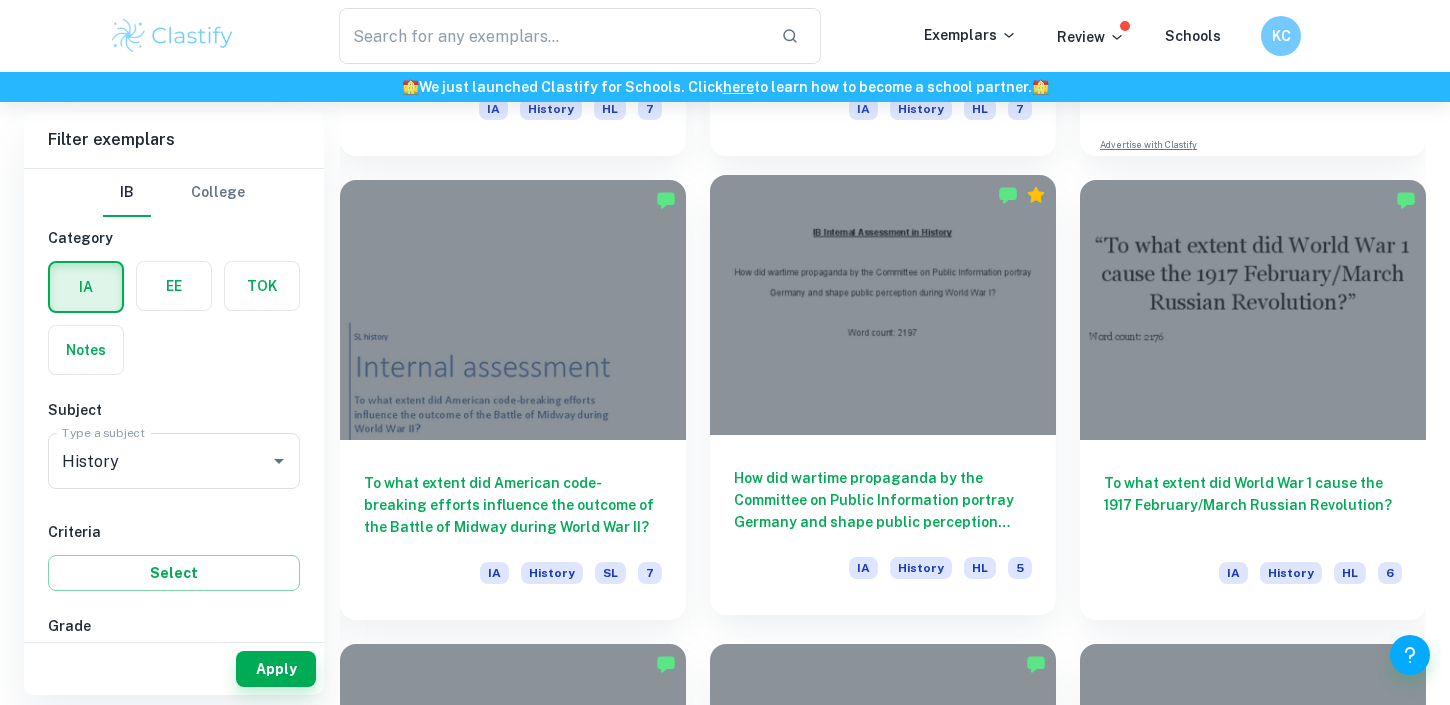 click at bounding box center [883, 304] 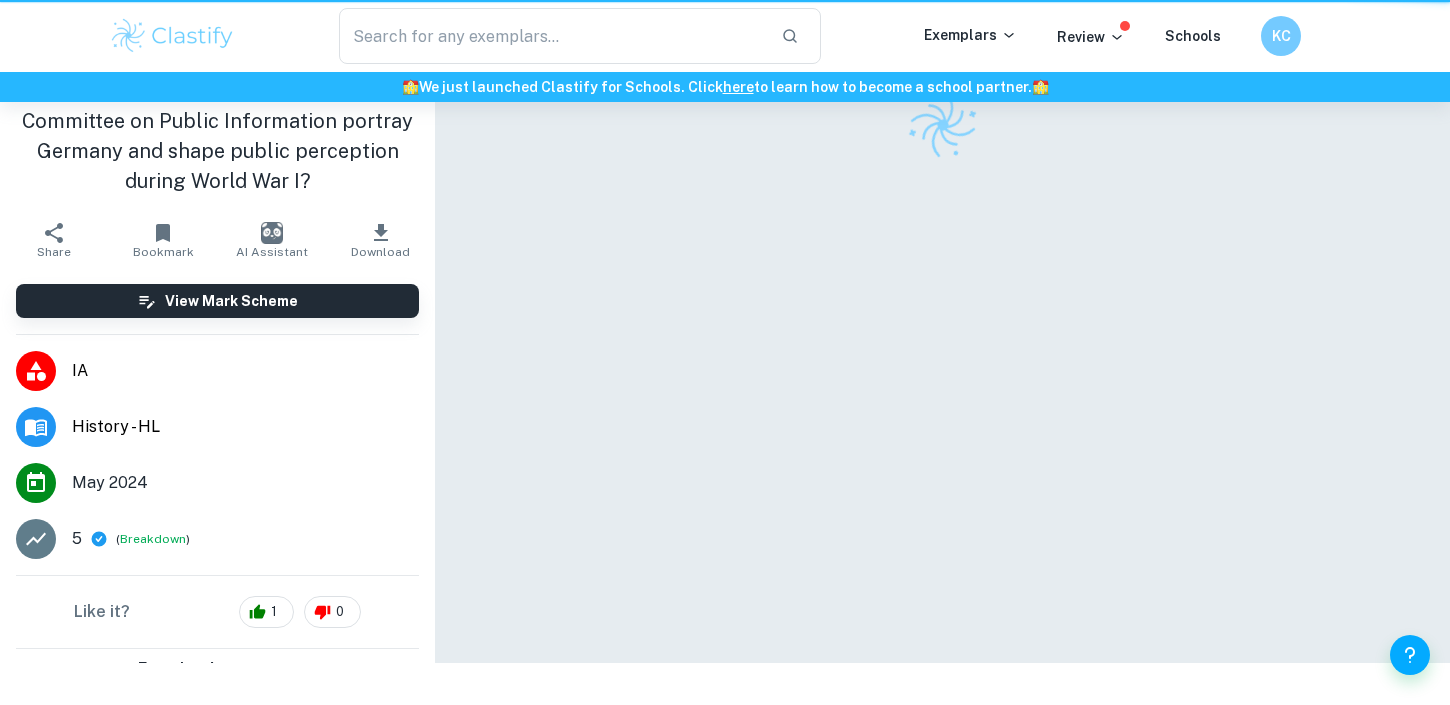 click at bounding box center [942, 331] 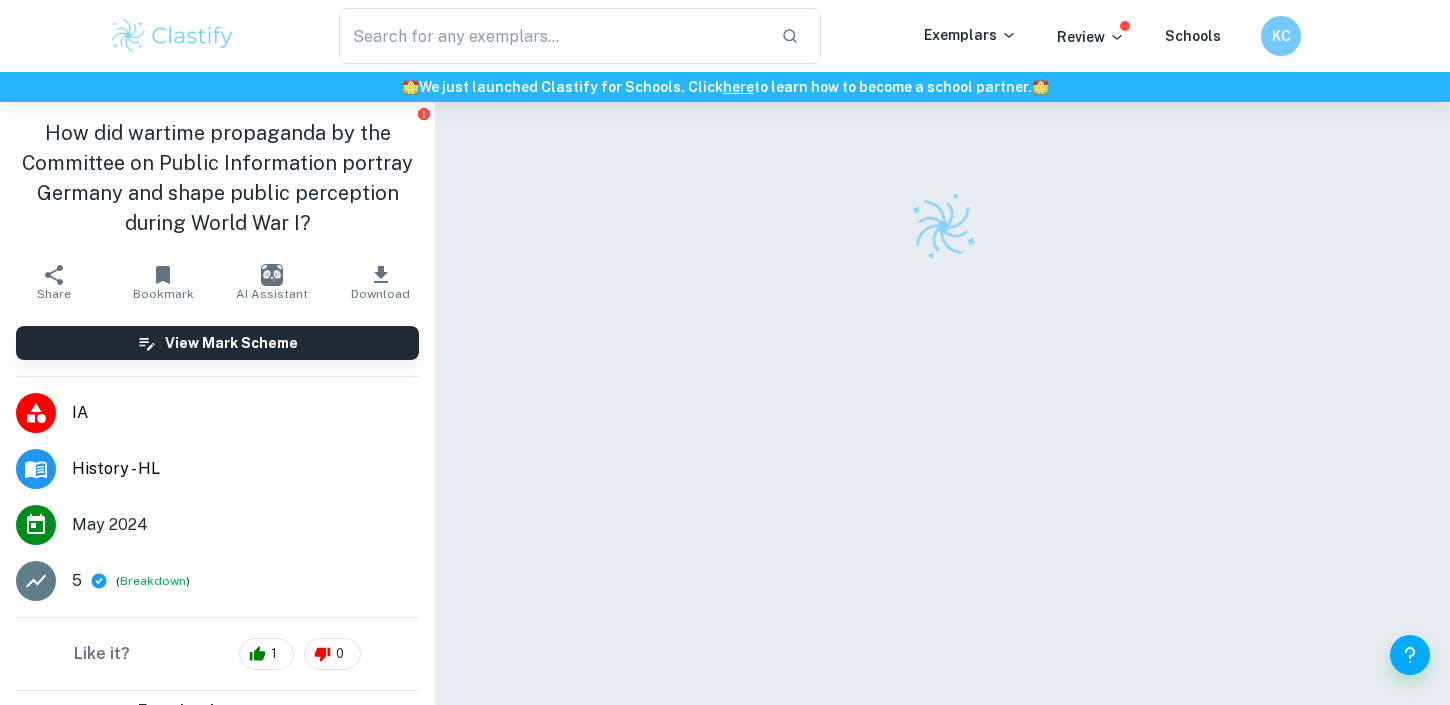 scroll, scrollTop: 102, scrollLeft: 0, axis: vertical 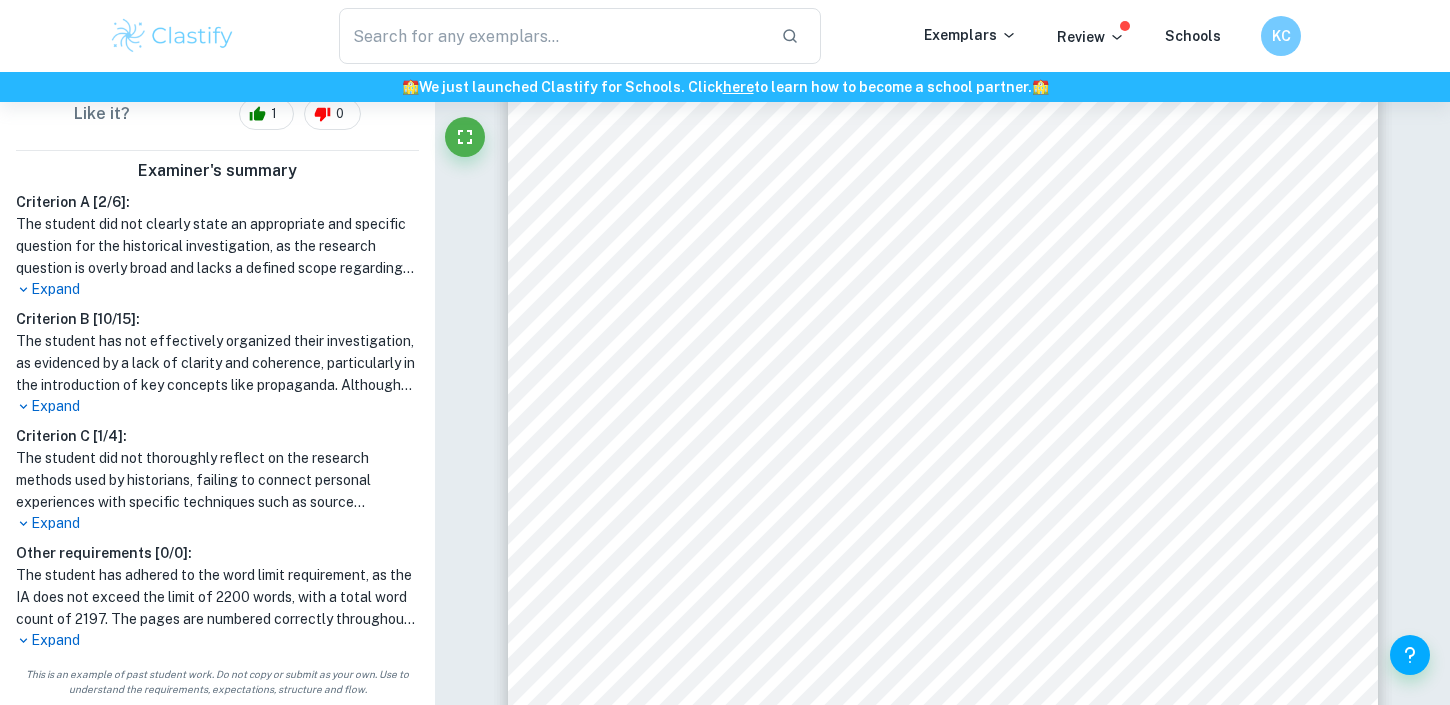 click on "Expand" at bounding box center [217, 523] 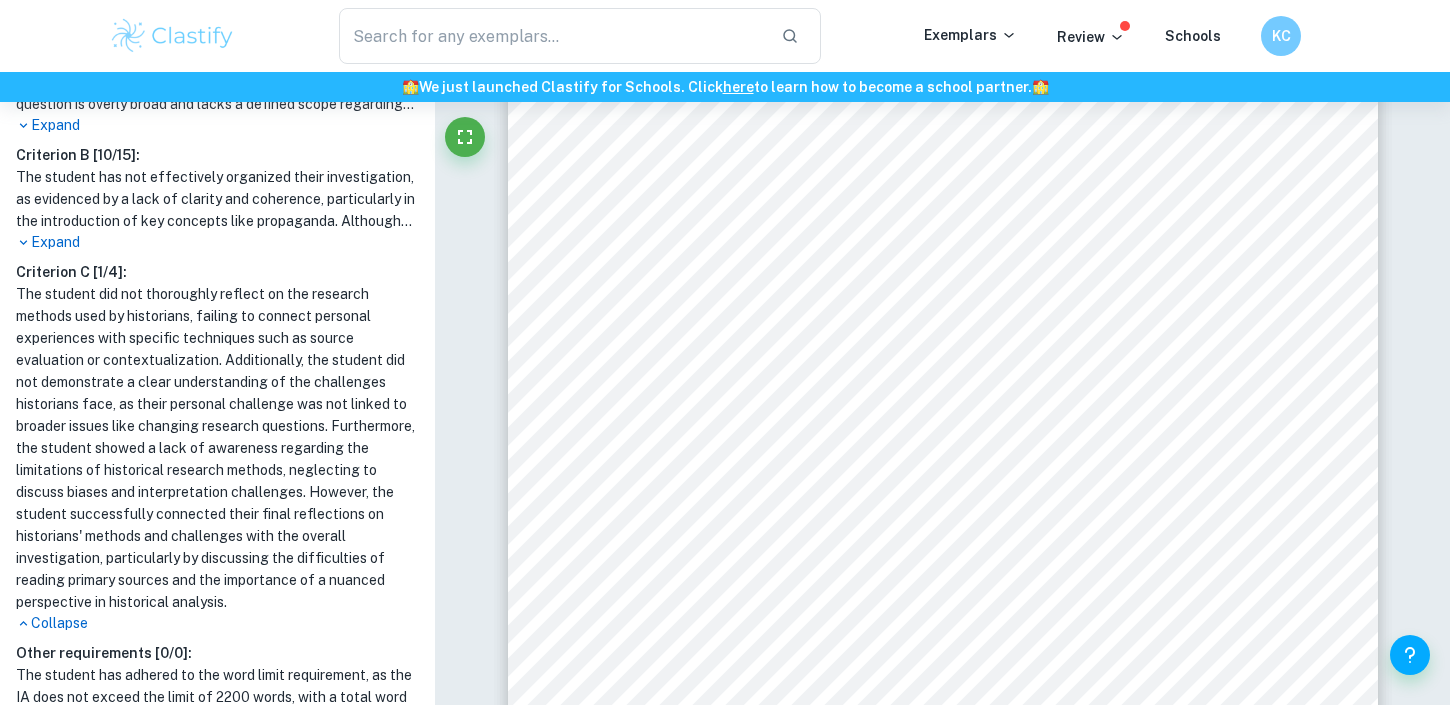 scroll, scrollTop: 713, scrollLeft: 0, axis: vertical 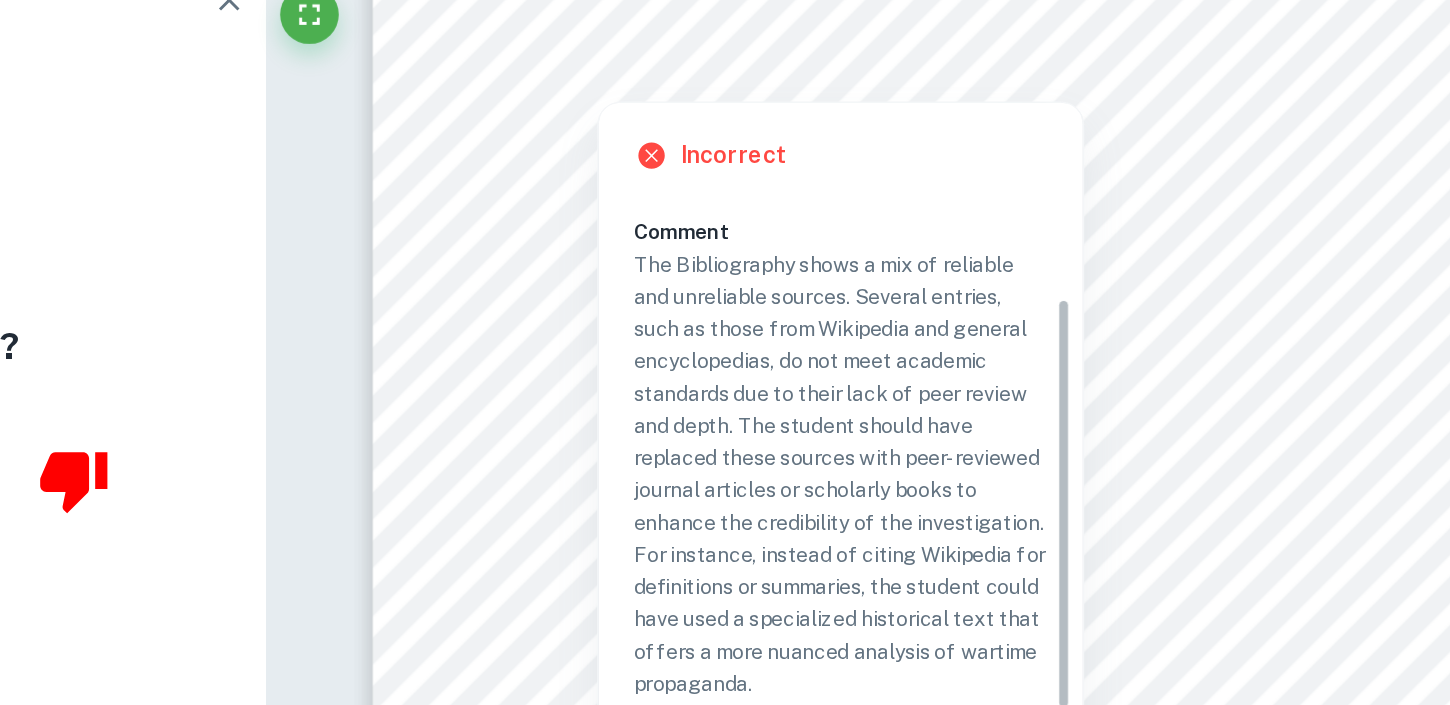 click on "Incorrect Criterion B The student chose high-quality, reliable sources for the investigation Comment The Bibliography shows a mix of reliable and unreliable sources. Several entries, such as those from Wikipedia and general encyclopedias, do not meet academic standards due to their lack of peer review and depth. The student should have replaced these sources with peer-reviewed journal articles or scholarly books to enhance the credibility of the investigation. For instance, instead of citing Wikipedia for definitions or summaries, the student could have used a specialized historical text that offers a more nuanced analysis of wartime propaganda. Written by Natalia Ask Clai" at bounding box center [827, 445] 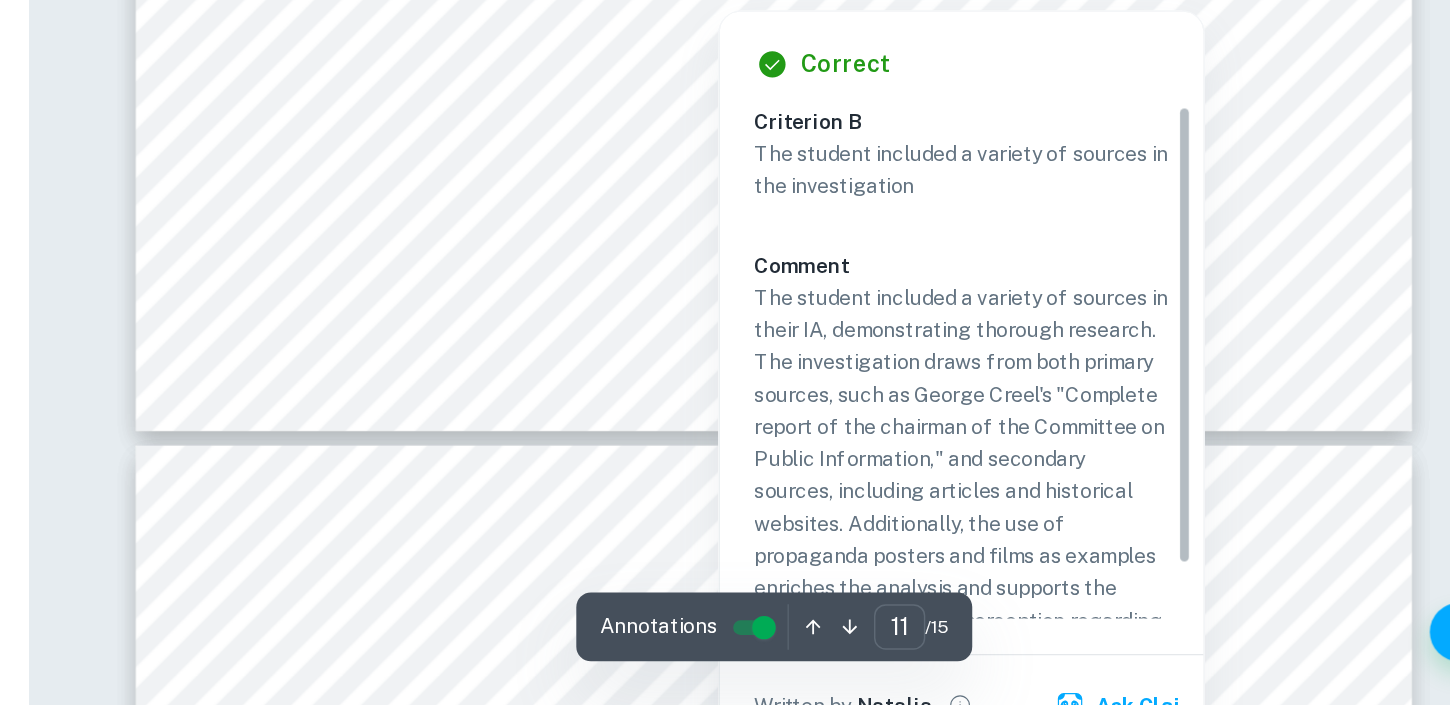 scroll, scrollTop: 13364, scrollLeft: 0, axis: vertical 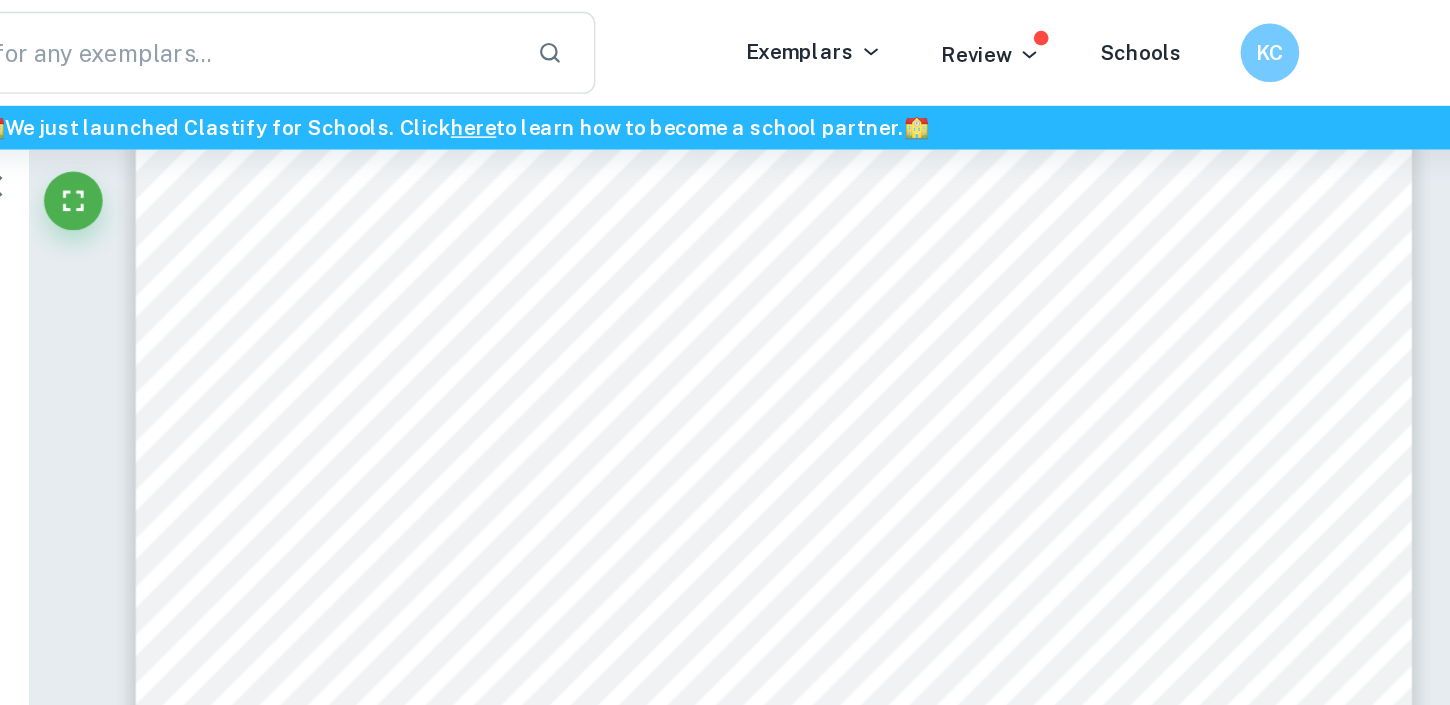 type on "10" 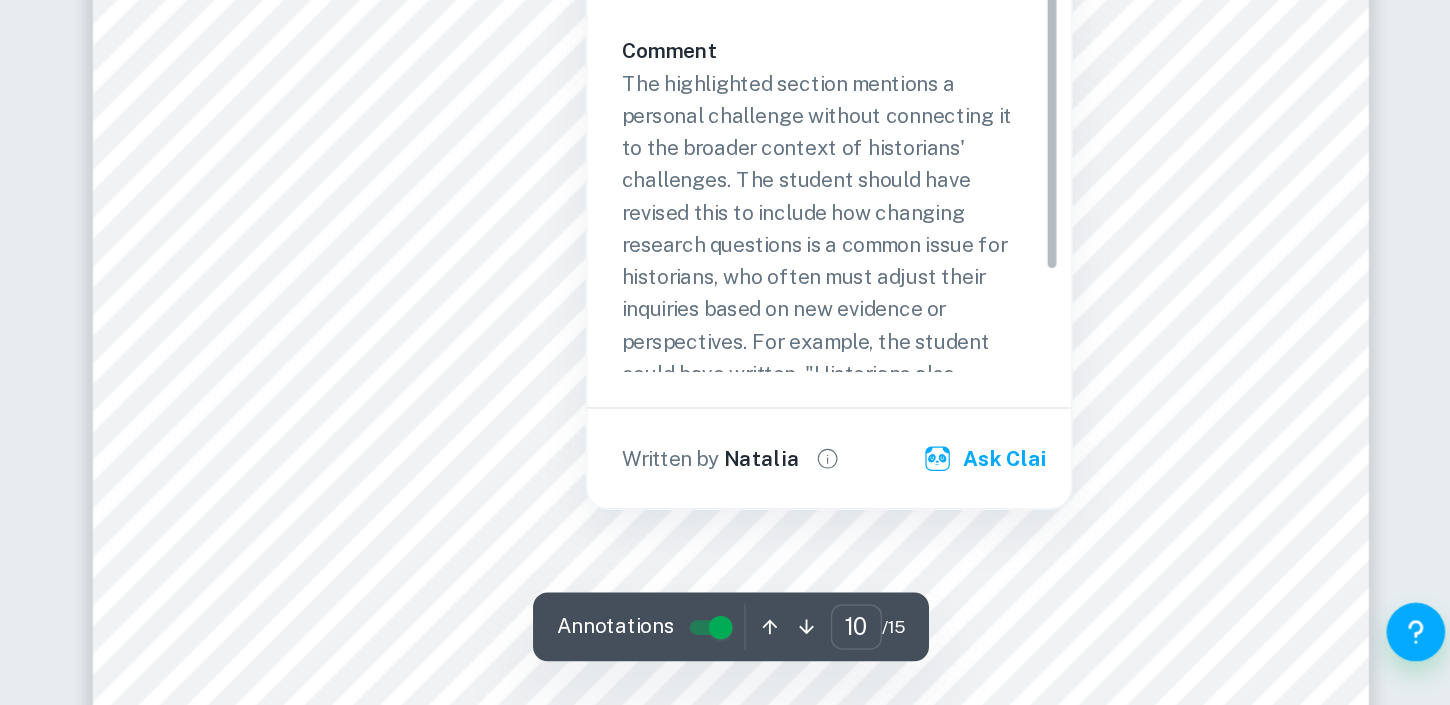 scroll, scrollTop: 11572, scrollLeft: 0, axis: vertical 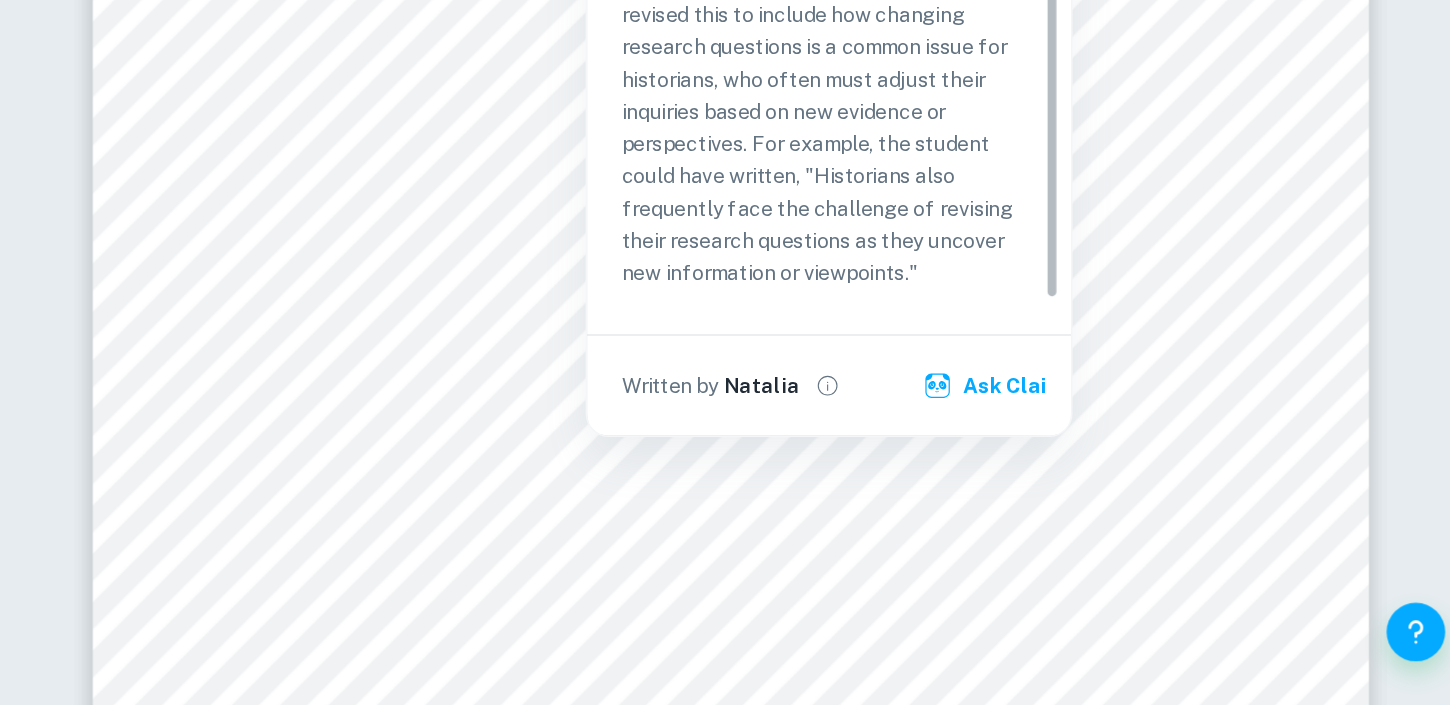 drag, startPoint x: 1160, startPoint y: 317, endPoint x: 1160, endPoint y: 414, distance: 97 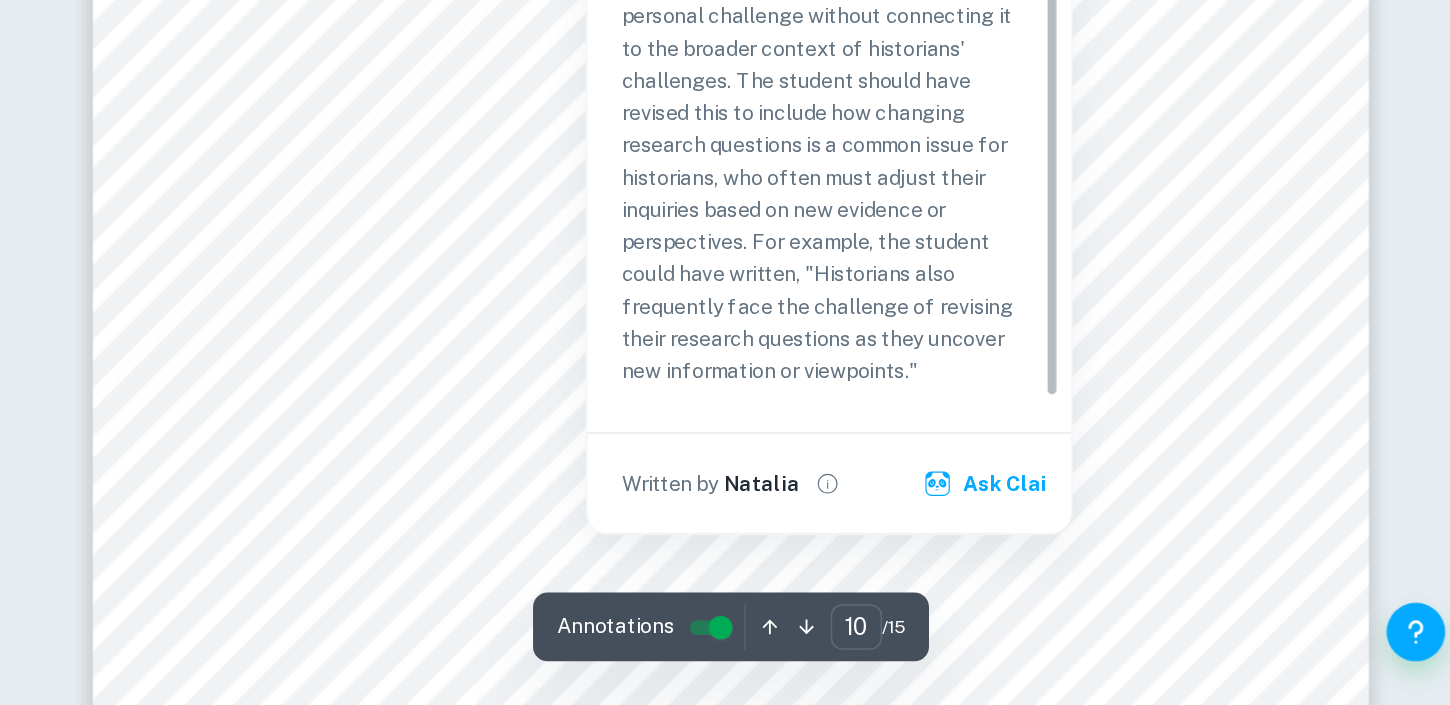scroll, scrollTop: 11511, scrollLeft: 0, axis: vertical 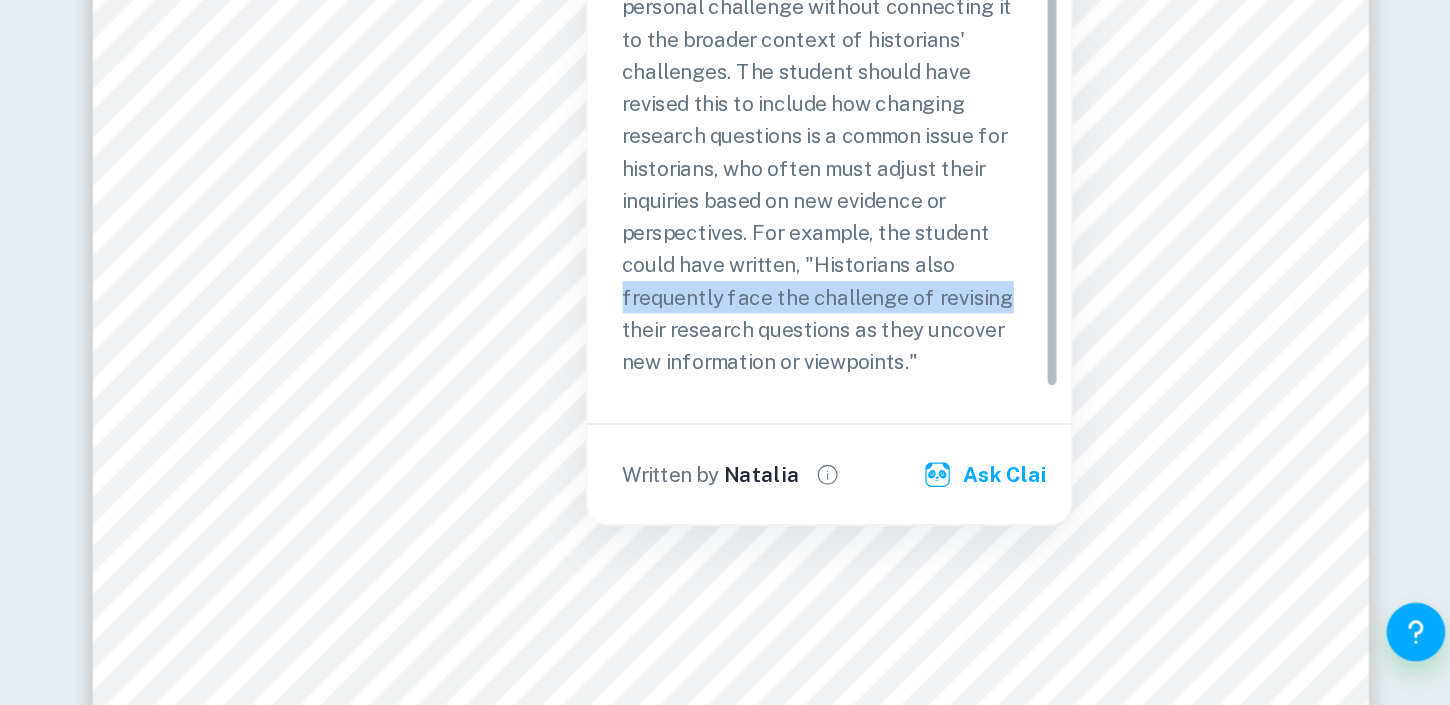 click on "The student demonstrated a clear understanding of the challenges historians are facing Comment The highlighted section mentions a personal challenge without connecting it to the broader context of historians' challenges. The student should have revised this to include how changing research questions is a common issue for historians, who often must adjust their inquiries based on new evidence or perspectives. For example, the student could have written, "Historians also frequently face the challenge of revising their research questions as they uncover new information or viewpoints."" at bounding box center [1018, 279] 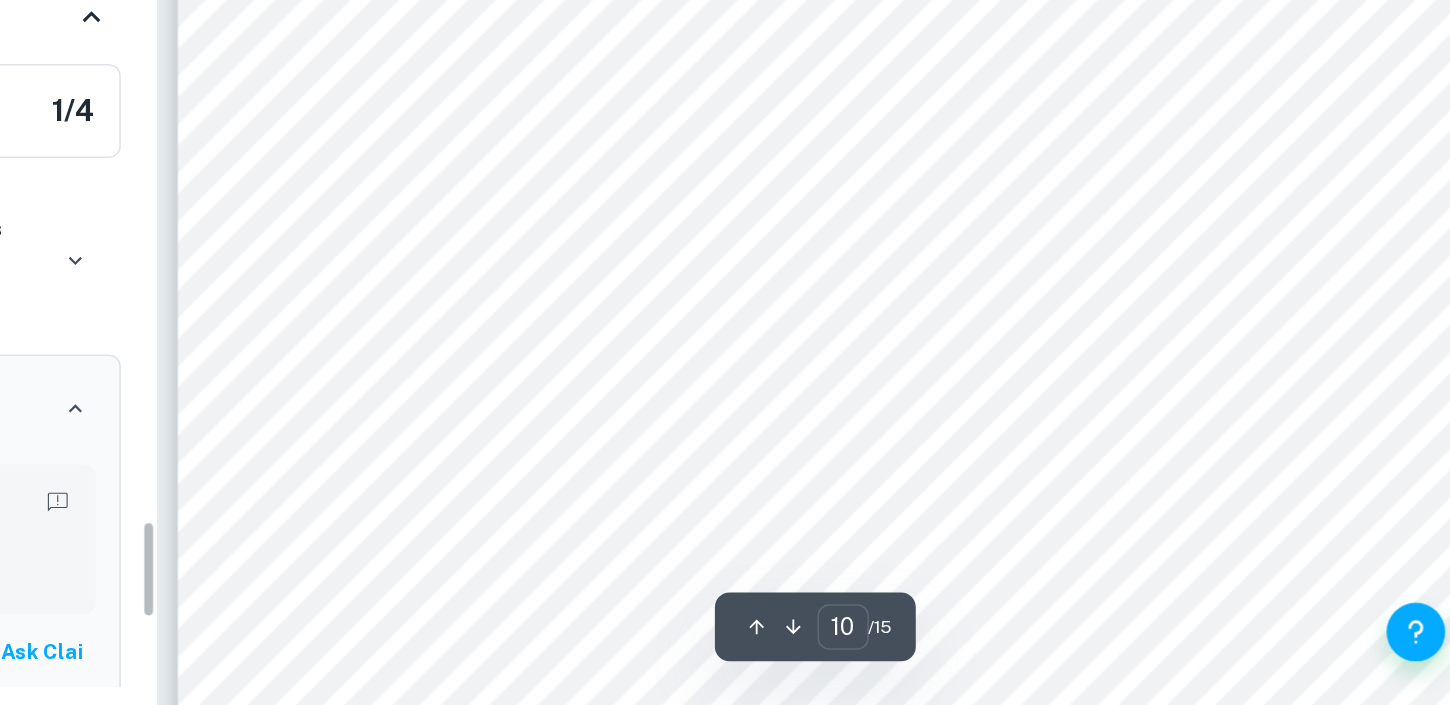 scroll, scrollTop: 3338, scrollLeft: 0, axis: vertical 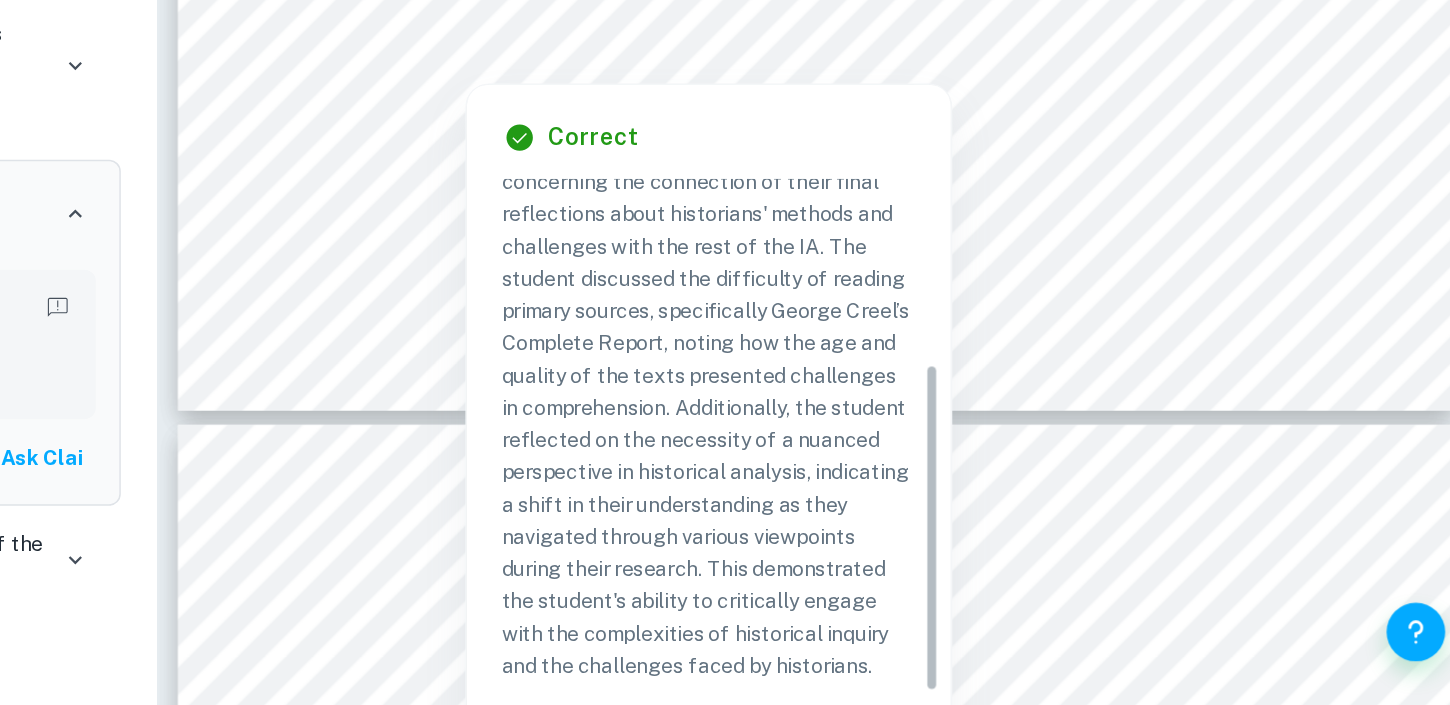 drag, startPoint x: 1075, startPoint y: 485, endPoint x: 1061, endPoint y: 616, distance: 131.74597 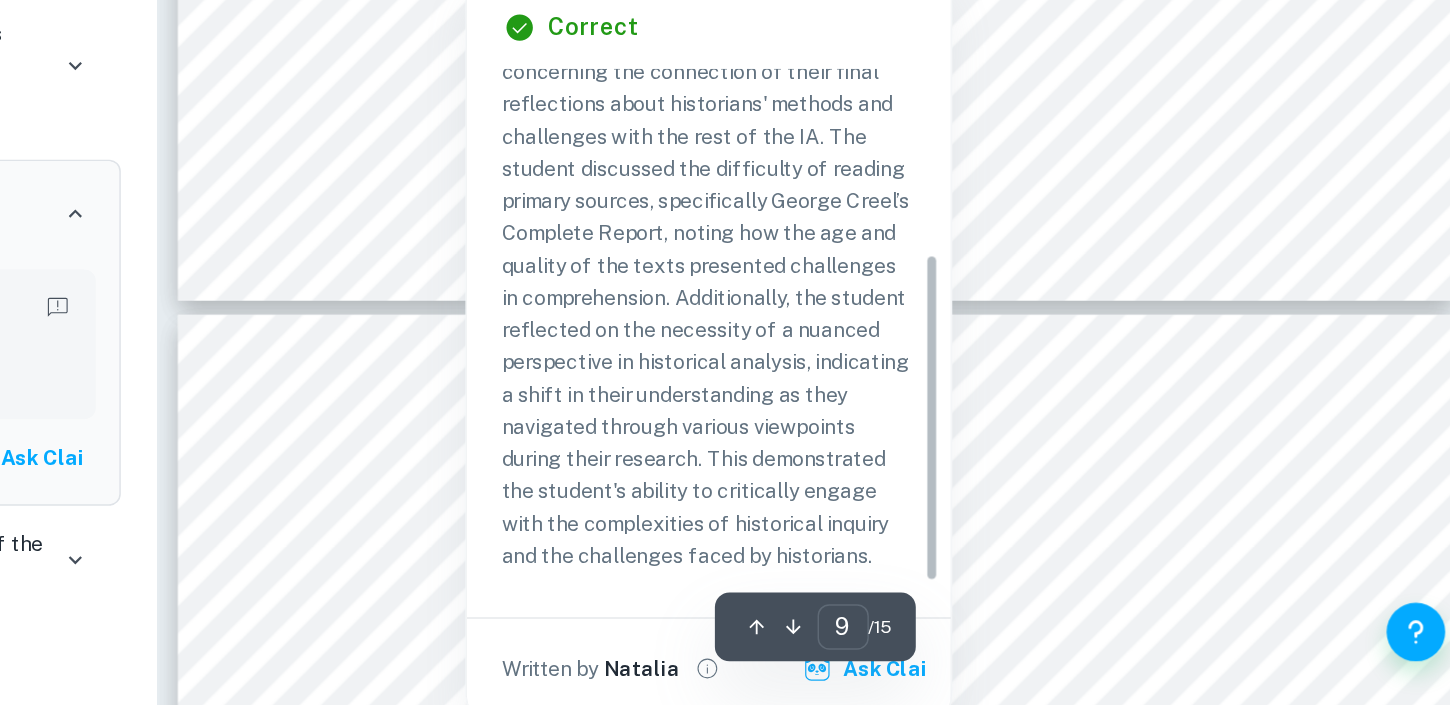 scroll, scrollTop: 10838, scrollLeft: 0, axis: vertical 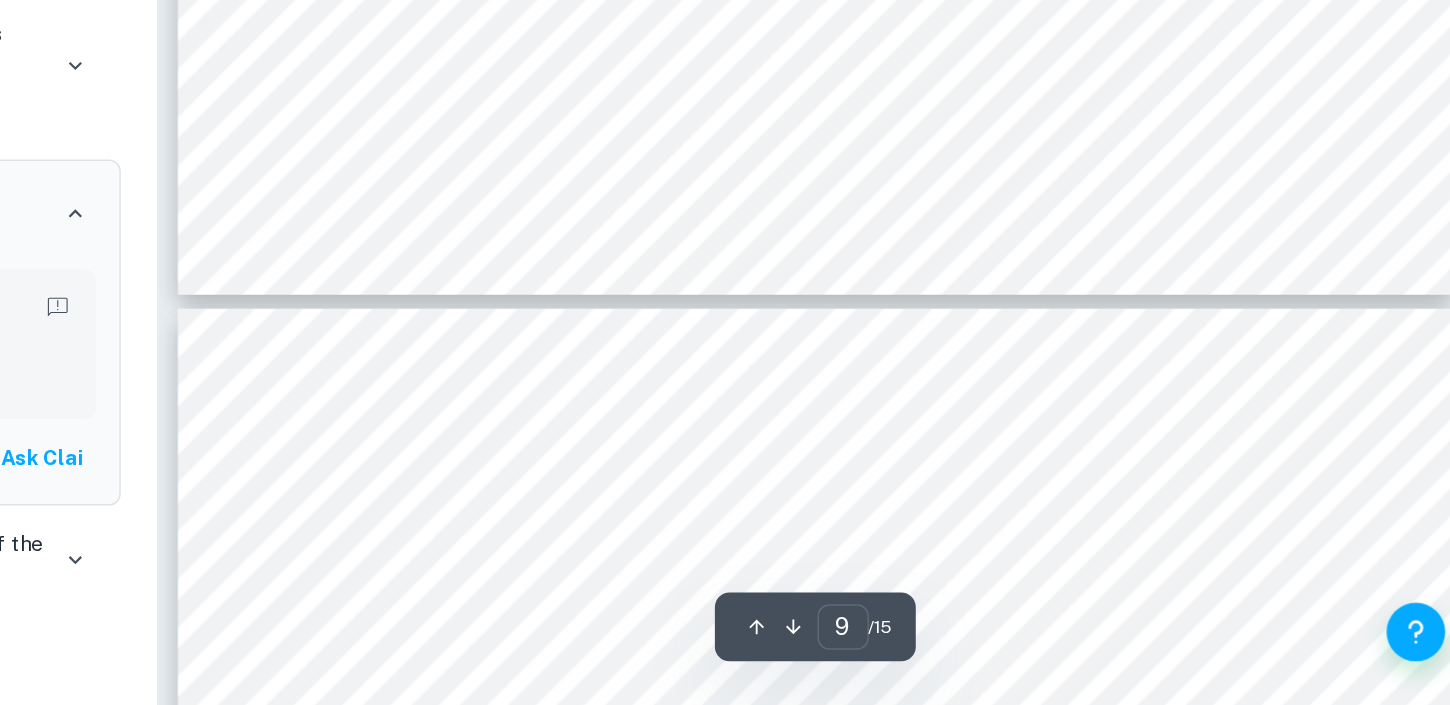 click on "Another   challenge   I   faced   while conducting my research was having to change my research question multiple times throughout. As I dug deeper into the topic and found new points of view on the events and actions that went down in this time period, I faced some dead-ends in terms of discovering that the perspective I was looking at the question from was incorrect or had more layers than I initially anticipated. In the time that I wrote my investigation, I discovered that I viewed history as somewhat black and white, and that is not the correct approach. Even during a global war, there wasn9t always a good and evil side to things, but people who were all working towards their goals and trying to make their own success. After realizing that, I had to shift my perspective to more neutral ways and rethink my question multiple times. 10" at bounding box center (1001, 1049) 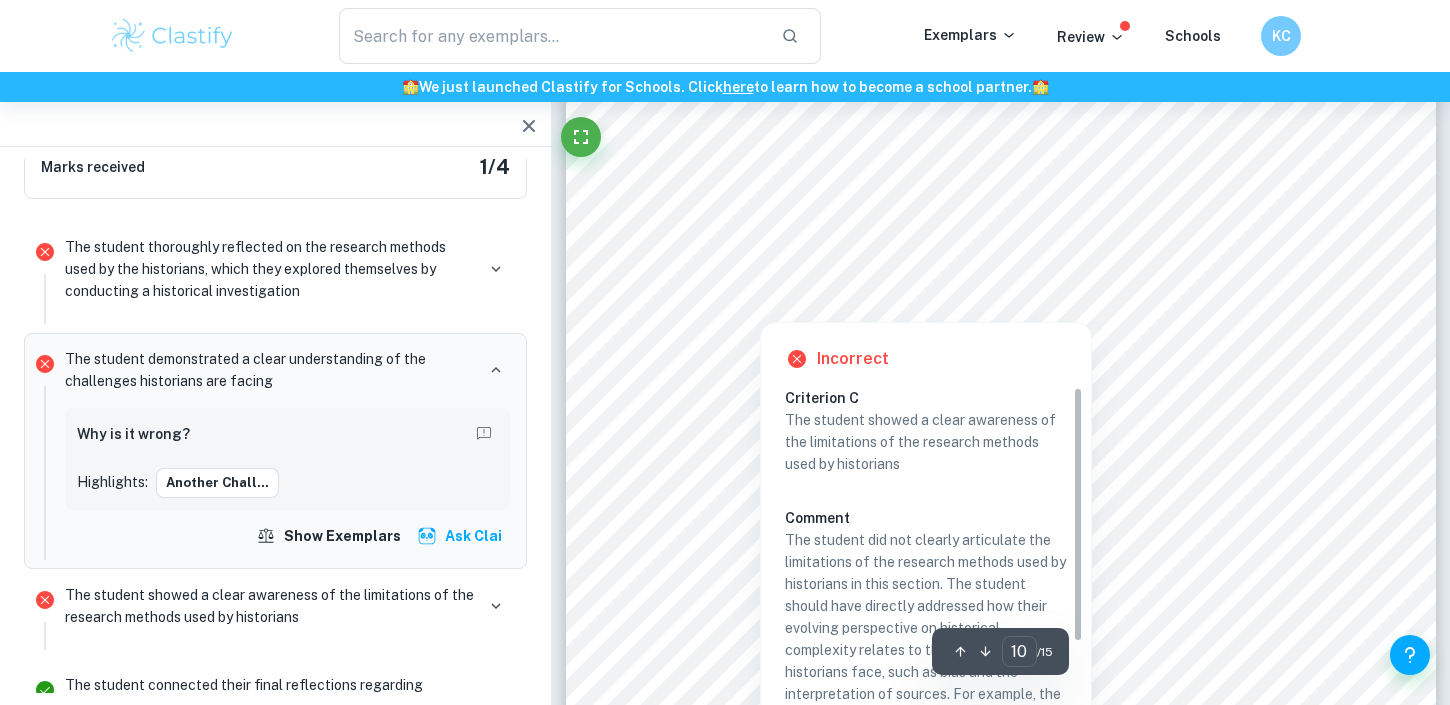 scroll, scrollTop: 11524, scrollLeft: 0, axis: vertical 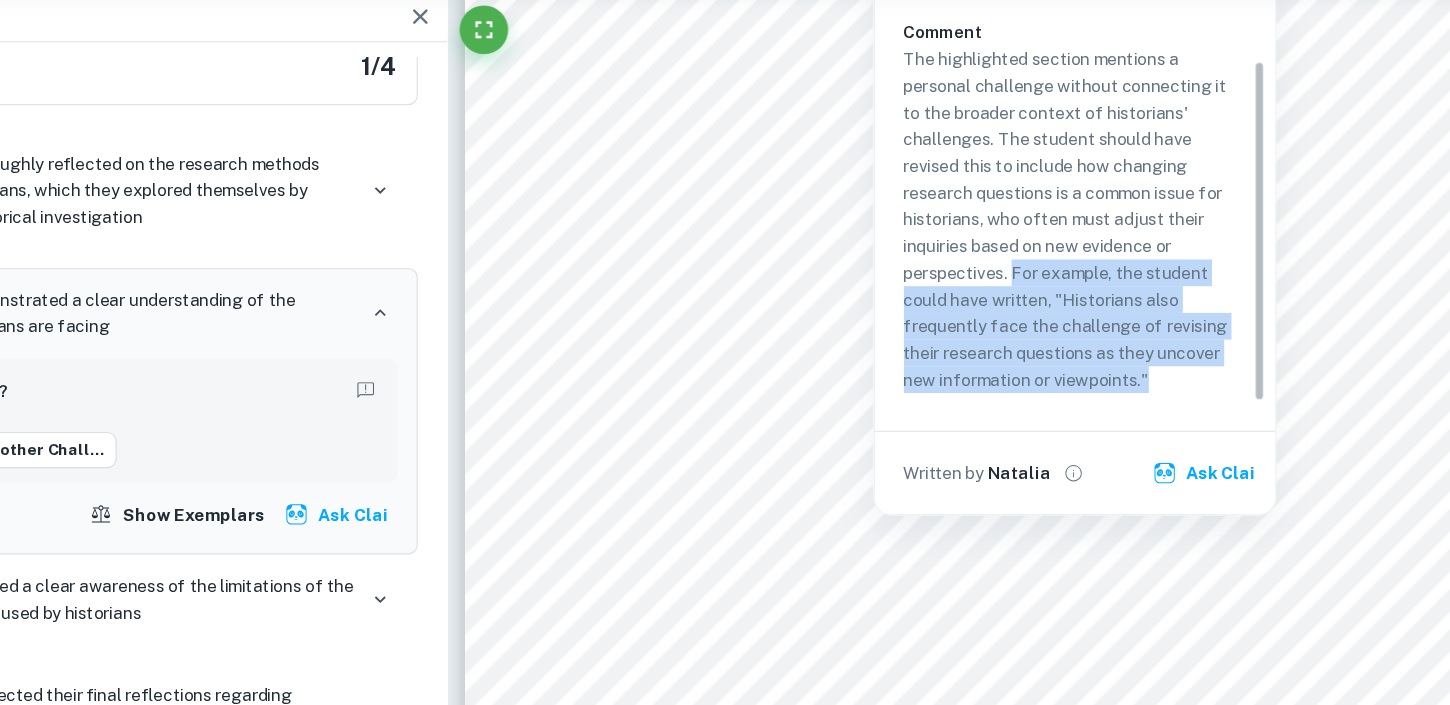 drag, startPoint x: 1130, startPoint y: 427, endPoint x: 1017, endPoint y: 335, distance: 145.71547 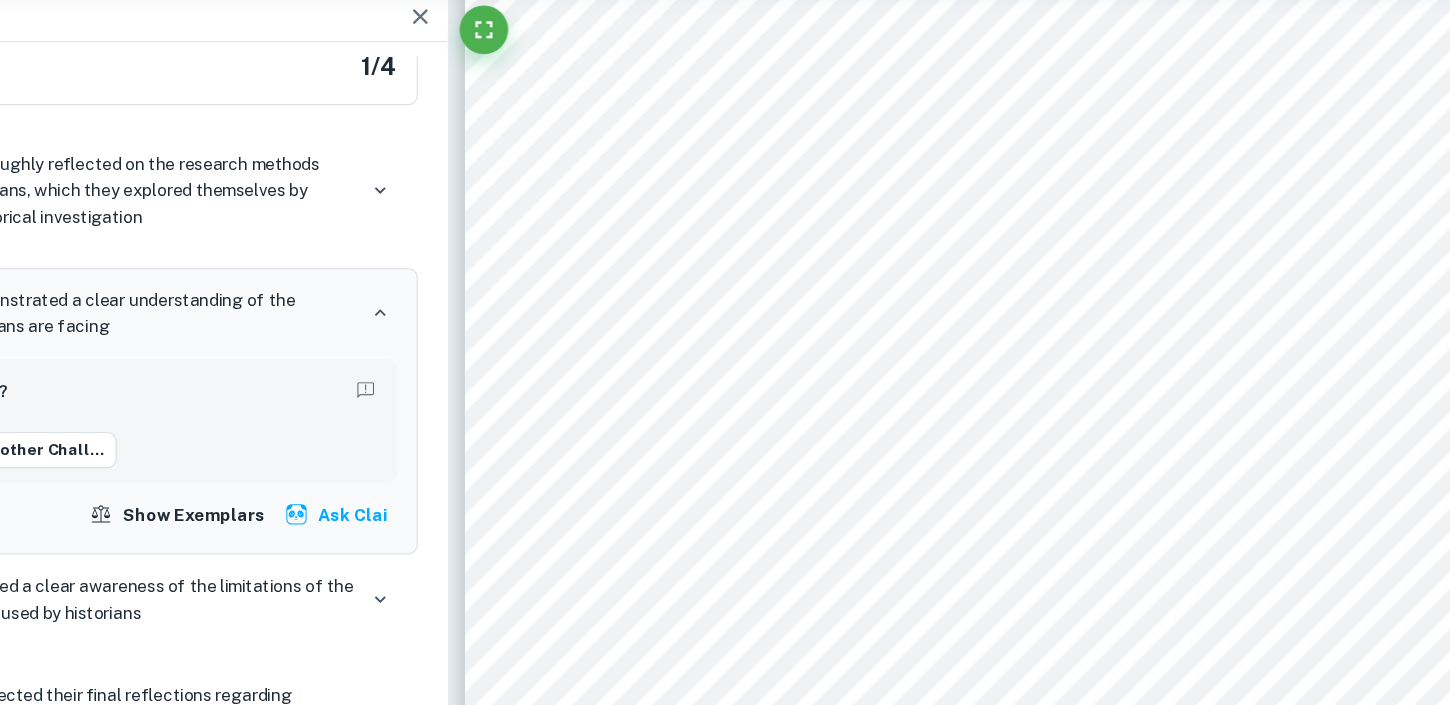 scroll, scrollTop: 3338, scrollLeft: 0, axis: vertical 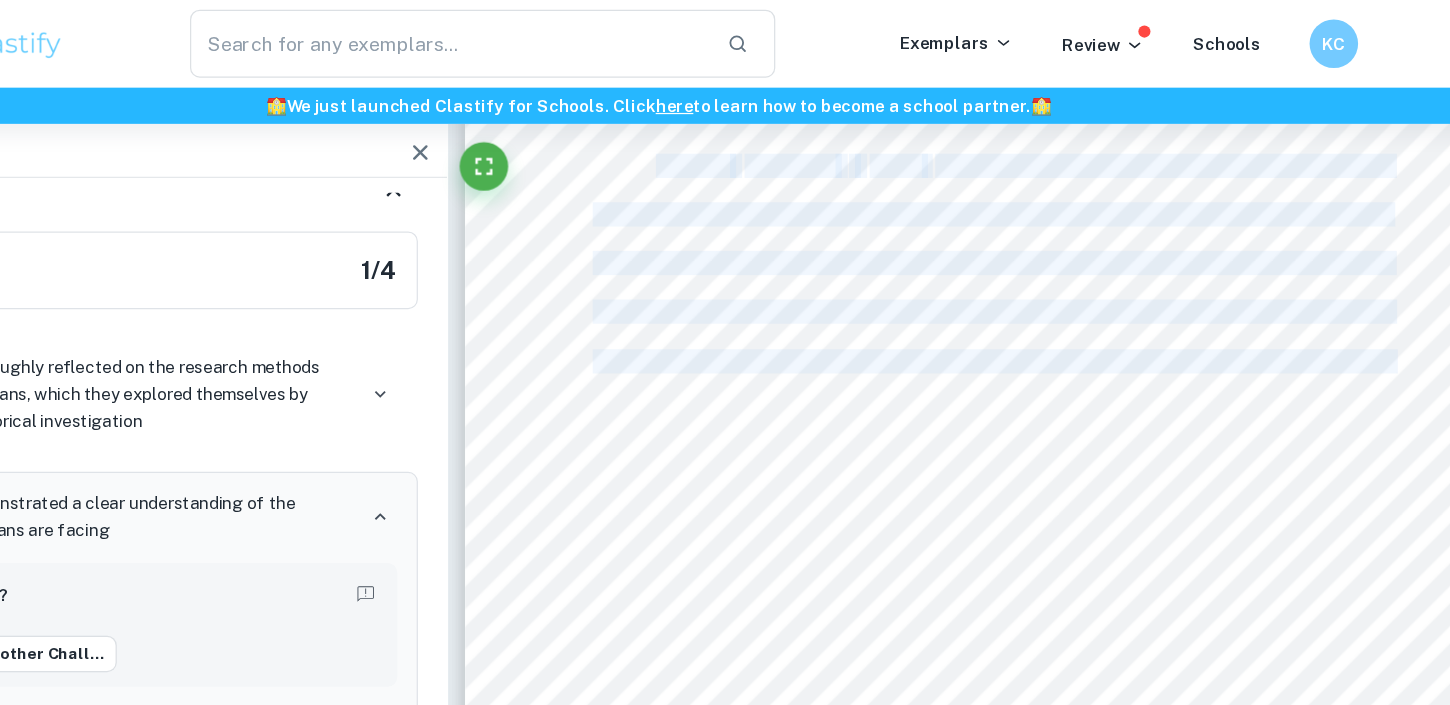 drag, startPoint x: 1123, startPoint y: 179, endPoint x: 938, endPoint y: 112, distance: 196.75873 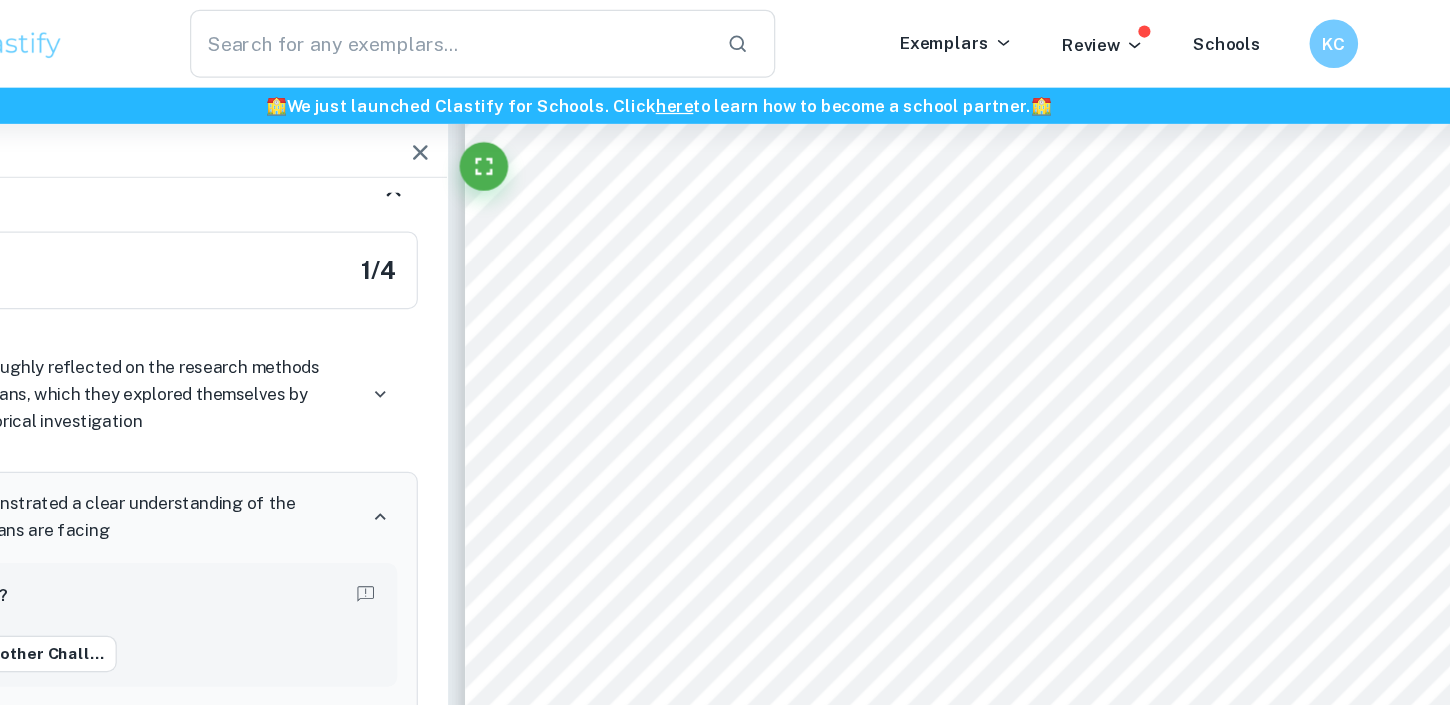 click on "Another   challenge   I   faced   while conducting my research was having to change my research question multiple times throughout. As I dug deeper into the topic and found new points of view on the events and actions that went down in this time period, I faced some dead-ends in terms of discovering that the perspective I was looking at the question from was incorrect or had more layers than I initially anticipated. In the time that I wrote my investigation, I discovered that I viewed history as somewhat black and white, and that is not the correct approach. Even during a global war, there wasn9t always a good and evil side to things, but people who were all working towards their goals and trying to make their own success. After realizing that, I had to shift my perspective to more neutral ways and rethink my question multiple times. 10" at bounding box center [1001, 635] 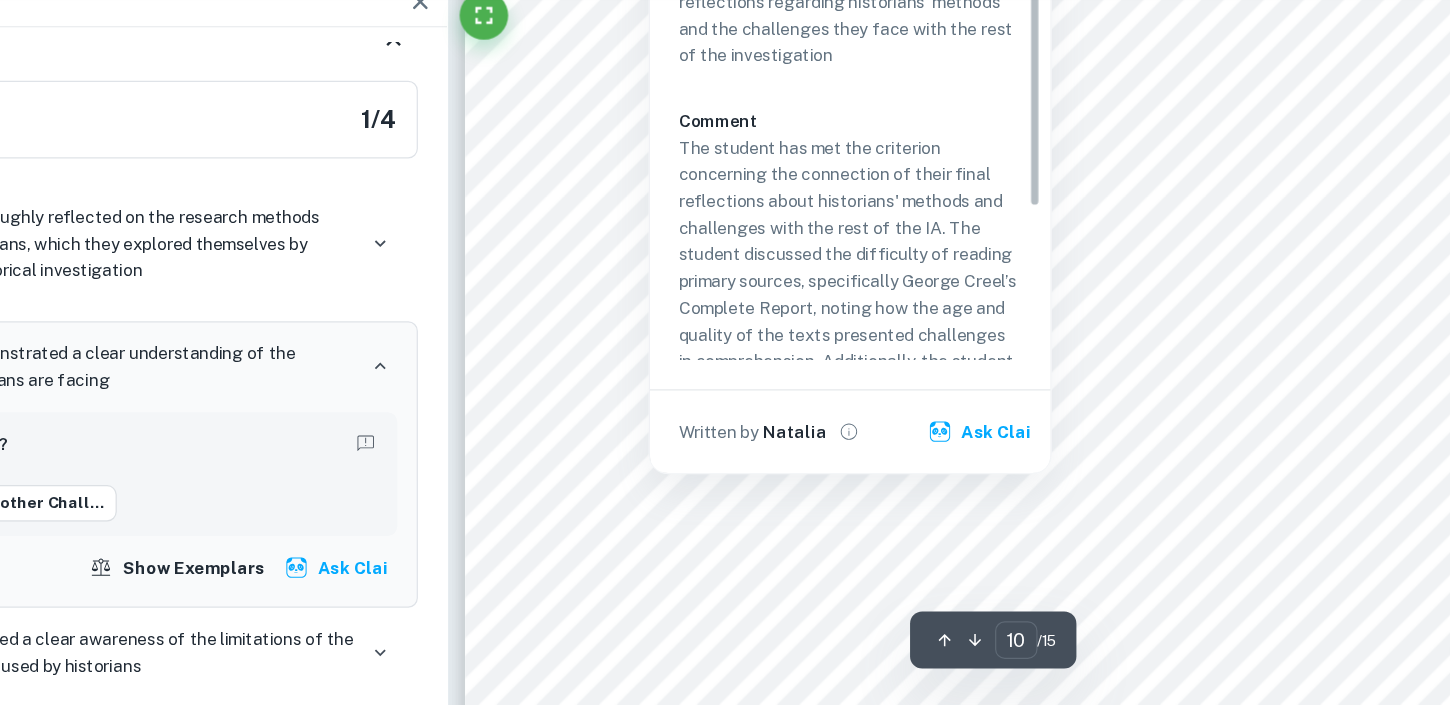 scroll, scrollTop: 11599, scrollLeft: 0, axis: vertical 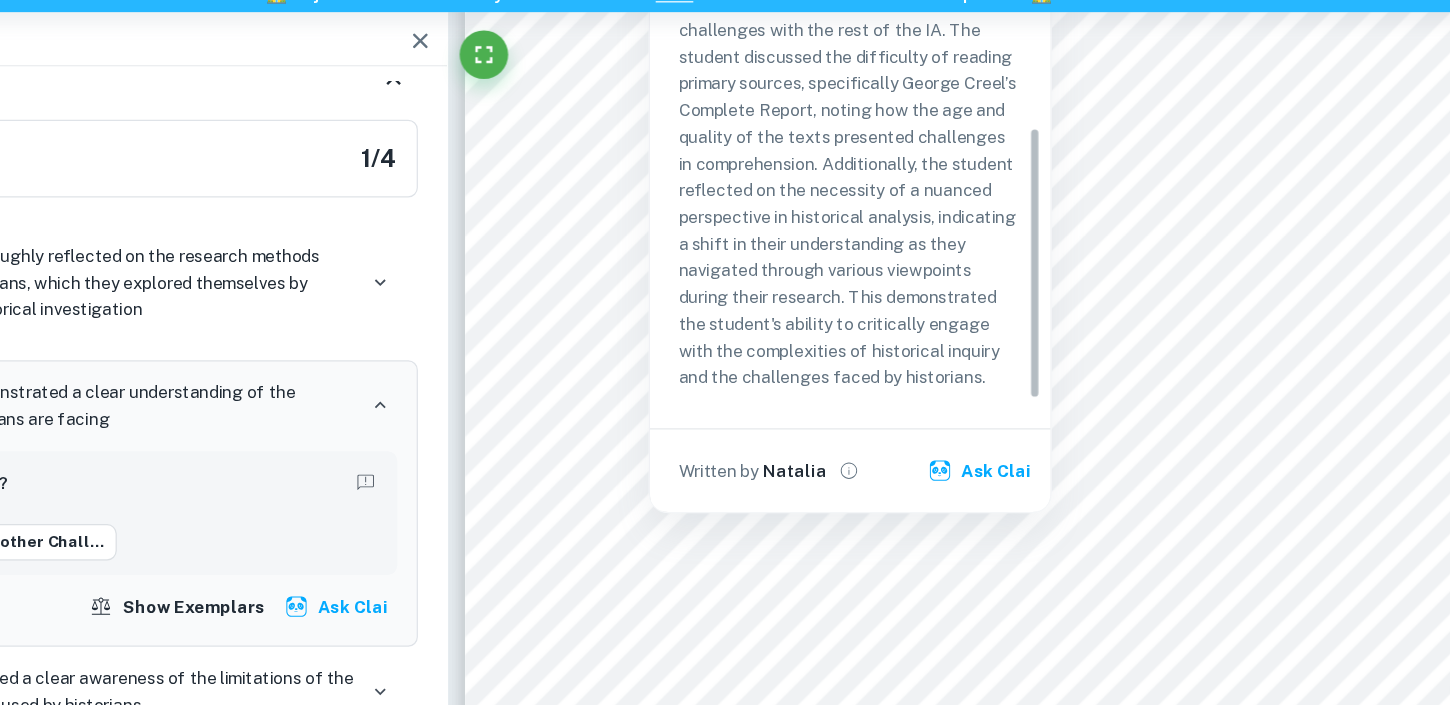 drag, startPoint x: 1033, startPoint y: 237, endPoint x: 1023, endPoint y: 392, distance: 155.32225 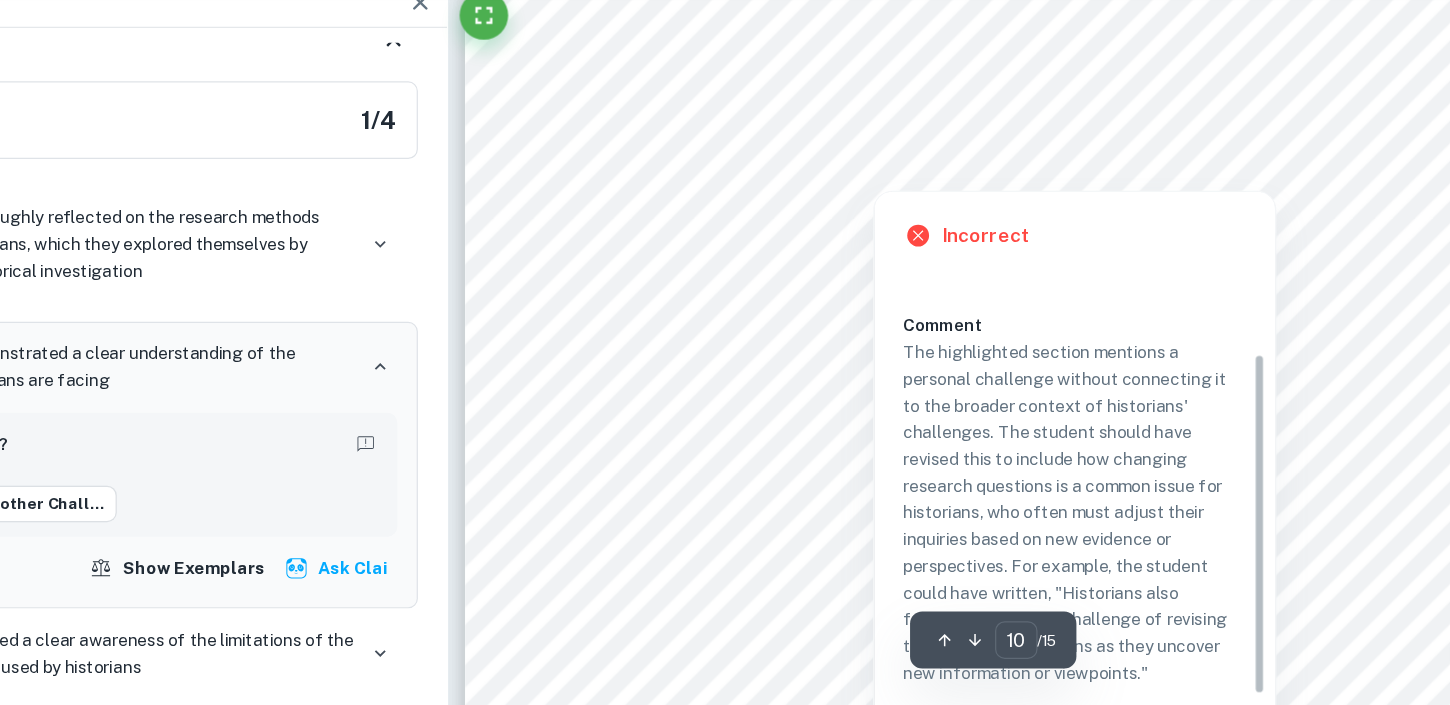 scroll, scrollTop: 11173, scrollLeft: 0, axis: vertical 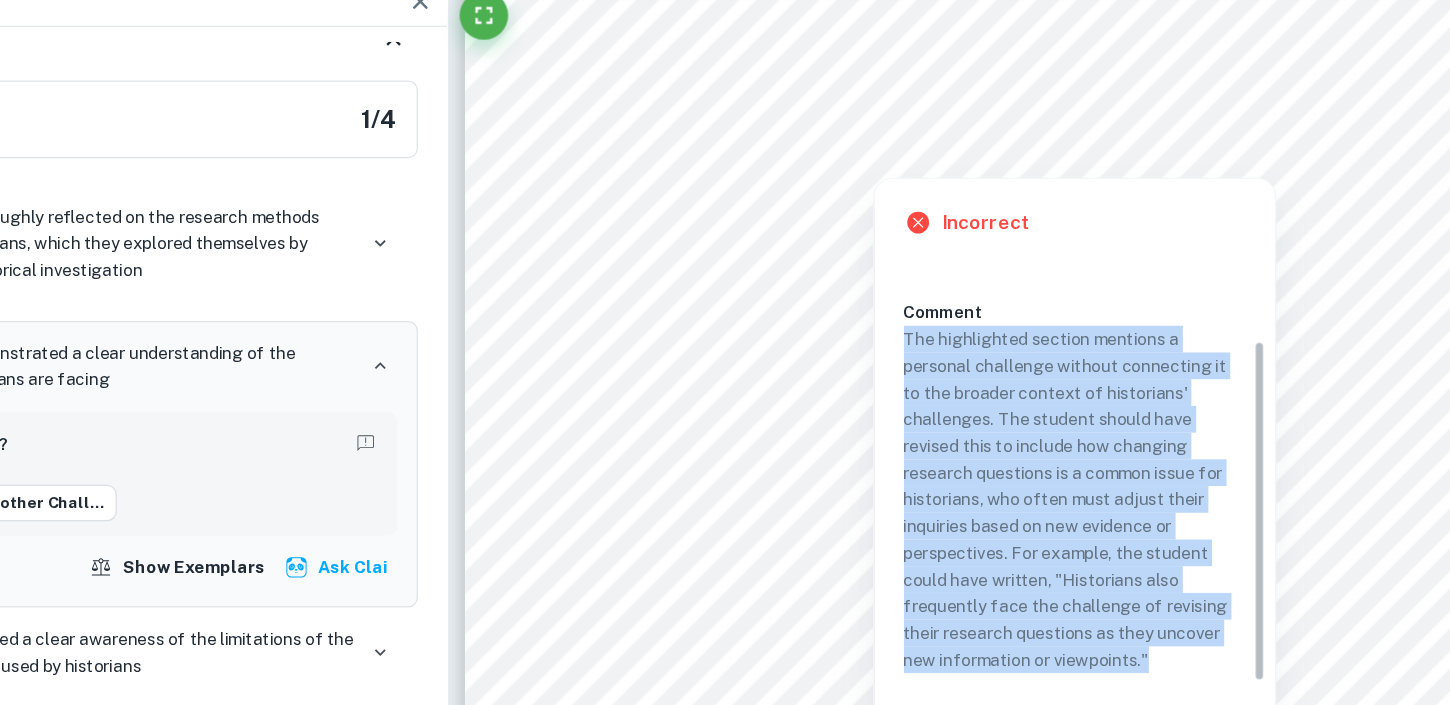 drag, startPoint x: 928, startPoint y: 401, endPoint x: 1153, endPoint y: 673, distance: 353 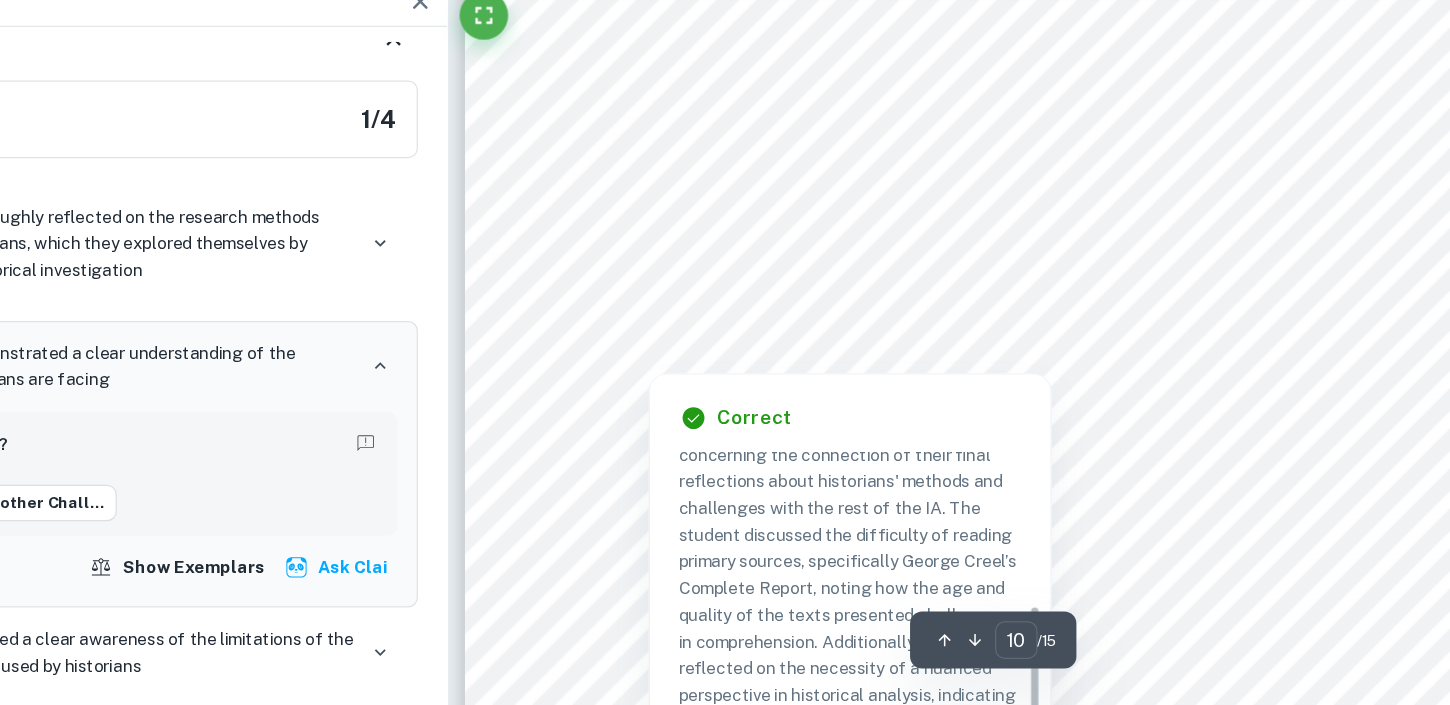 scroll, scrollTop: 11173, scrollLeft: 0, axis: vertical 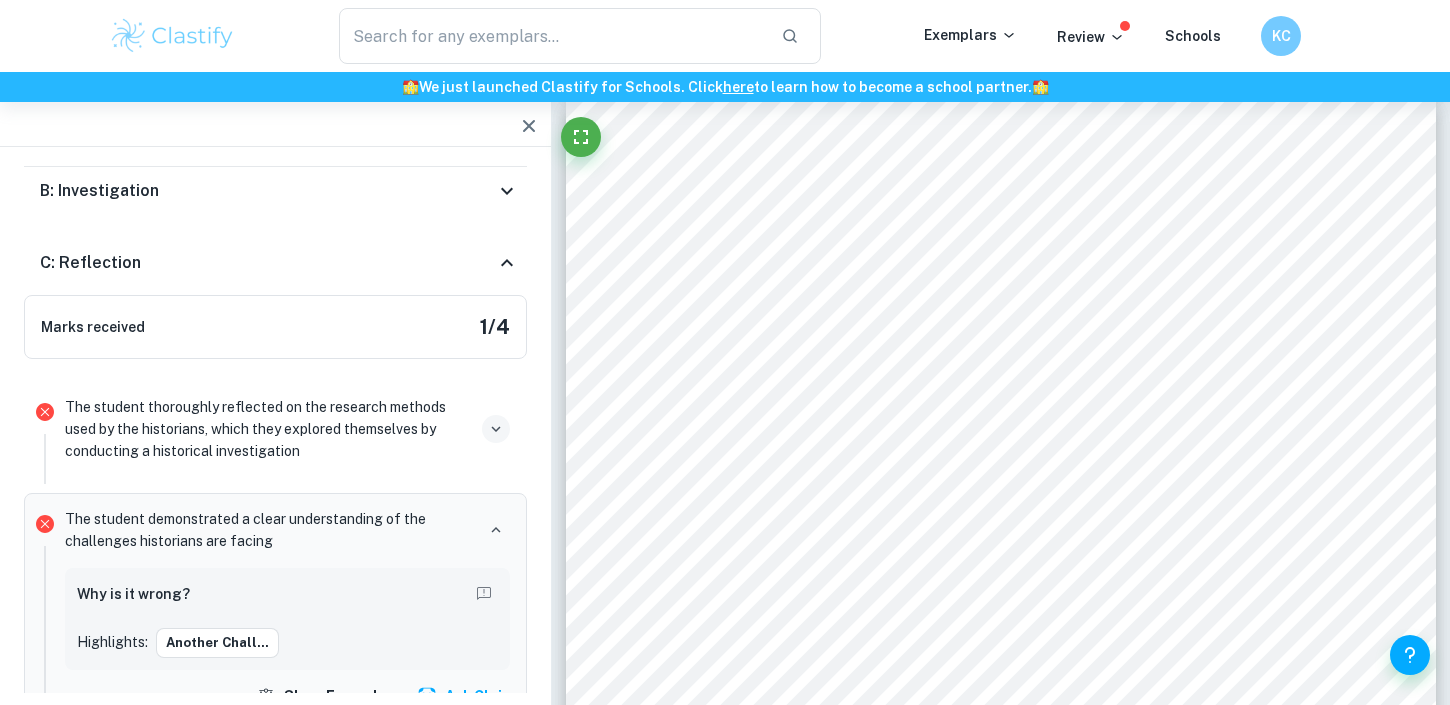 click 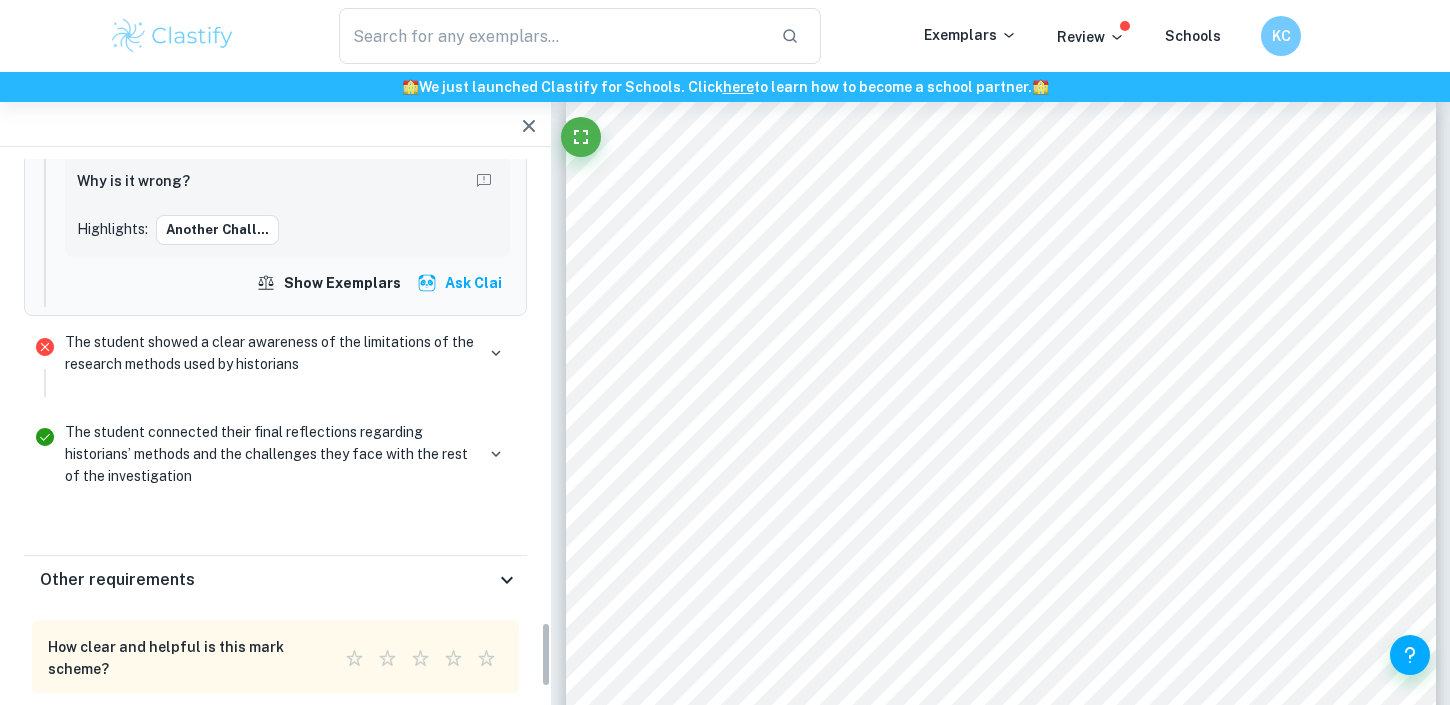 scroll, scrollTop: 3801, scrollLeft: 0, axis: vertical 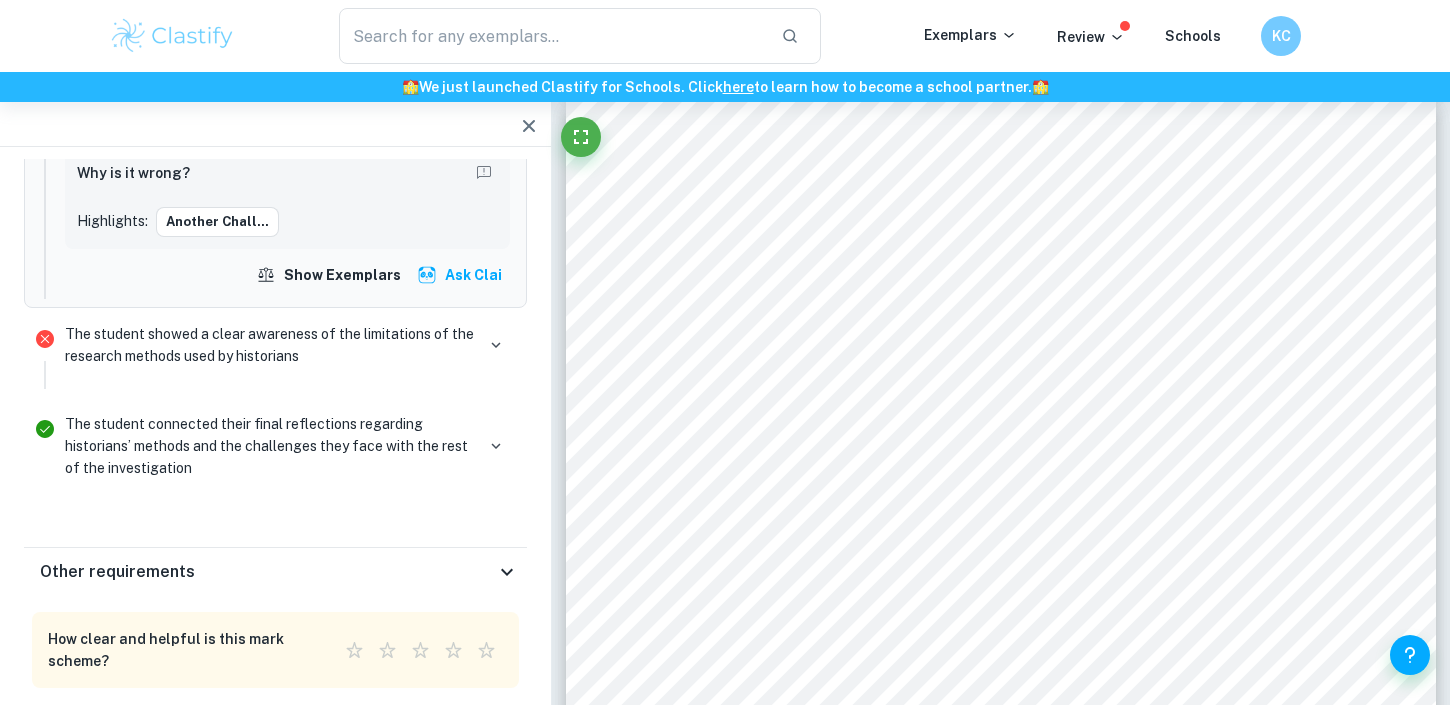 click at bounding box center (496, 446) 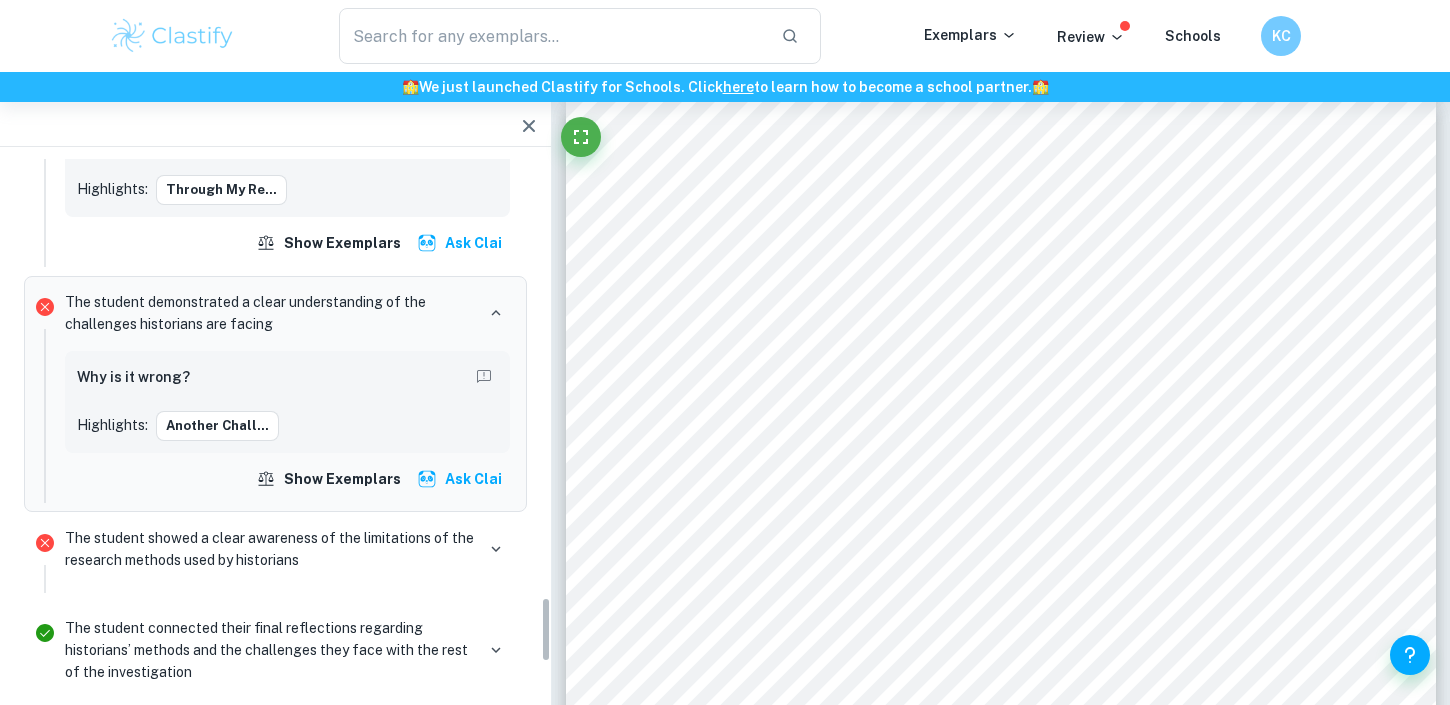scroll, scrollTop: 3591, scrollLeft: 0, axis: vertical 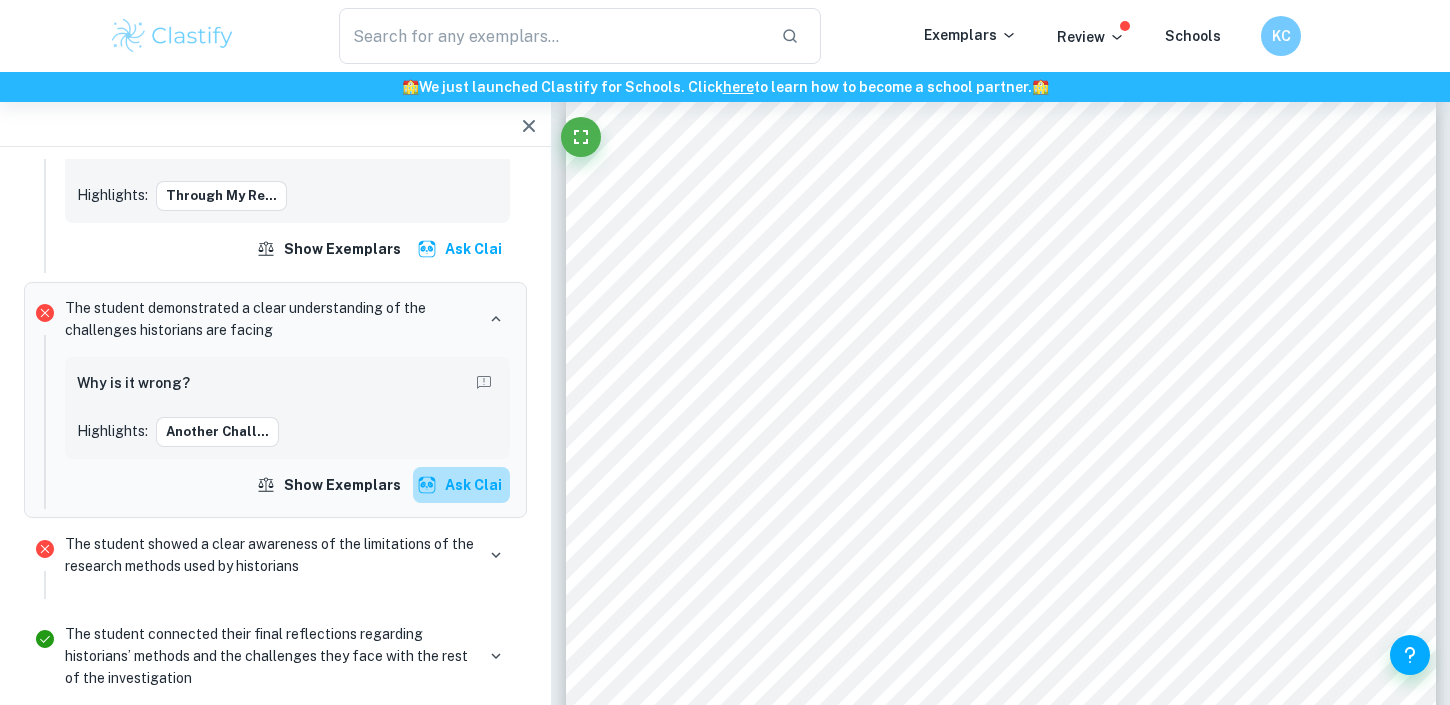 click on "Ask Clai" at bounding box center [461, 485] 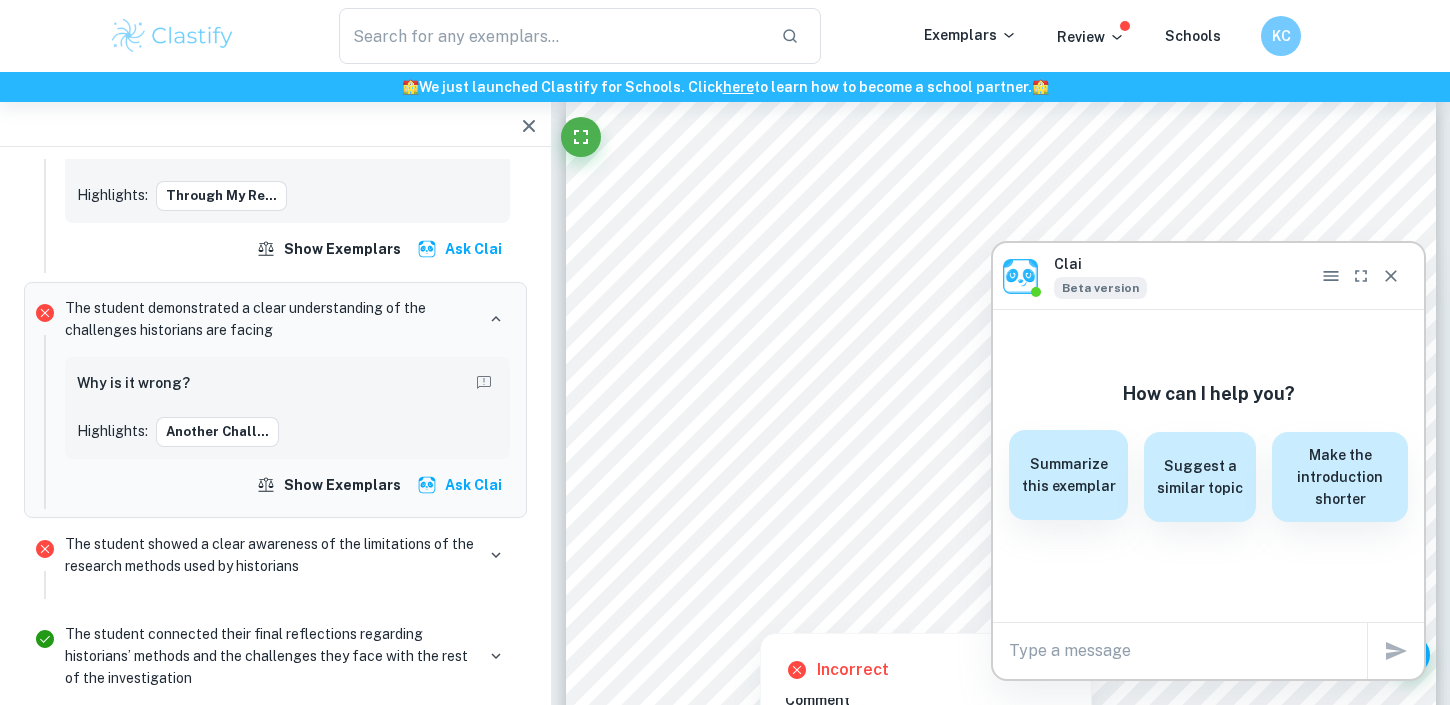 click on "Summarize this exemplar" at bounding box center (1068, 475) 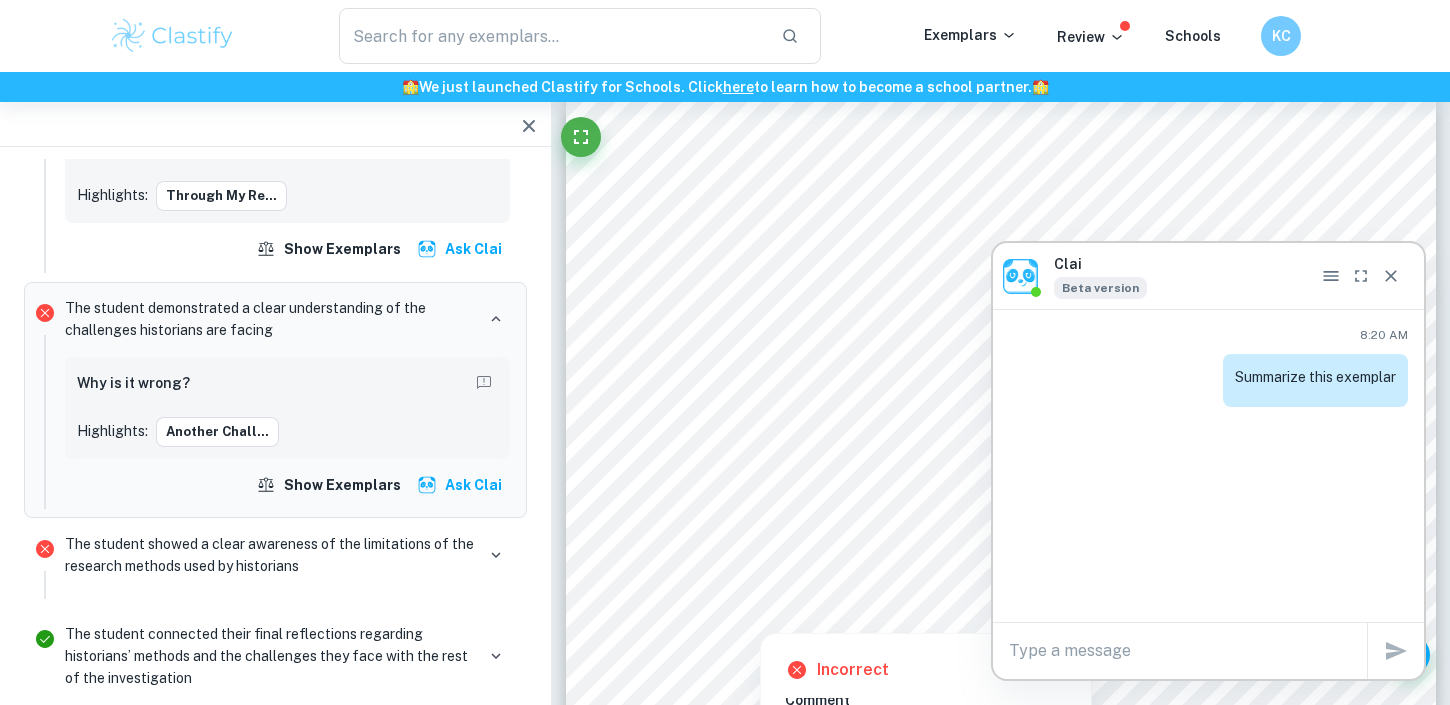 scroll, scrollTop: 0, scrollLeft: 0, axis: both 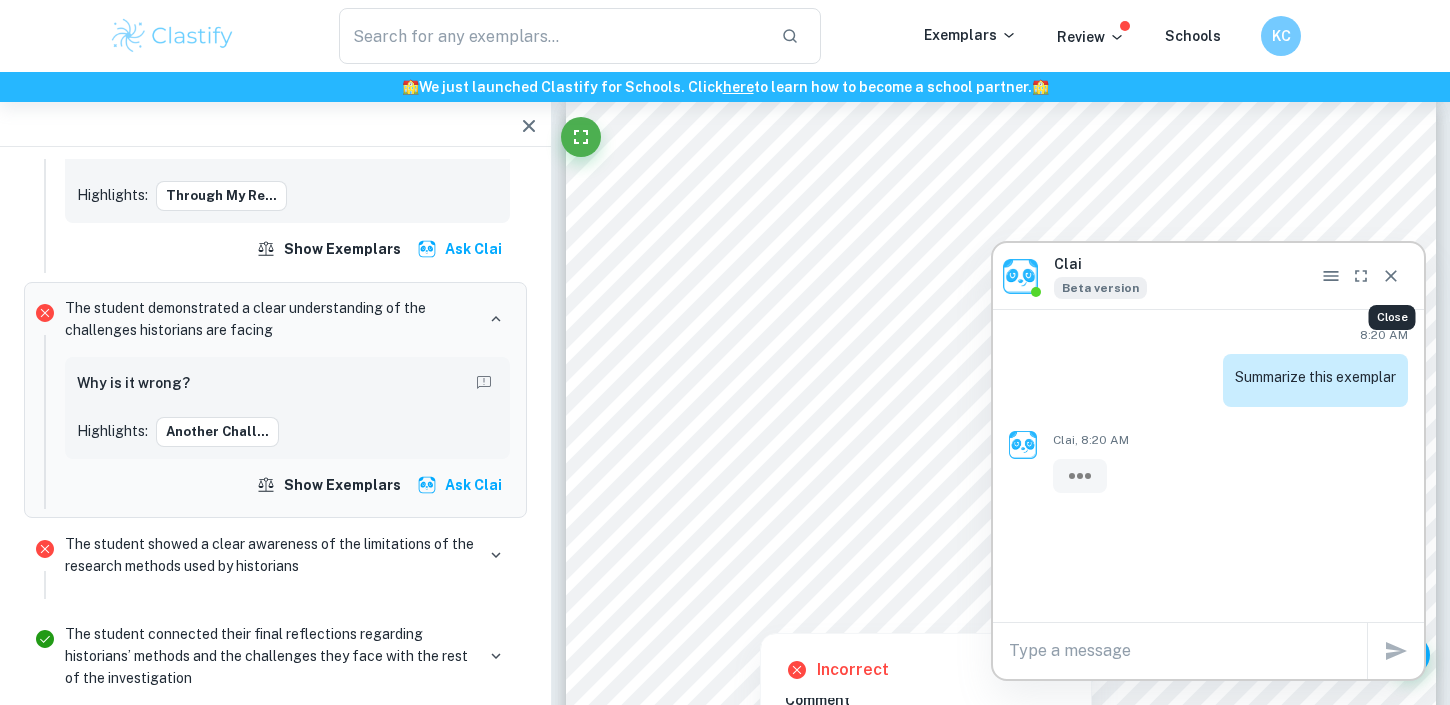 click 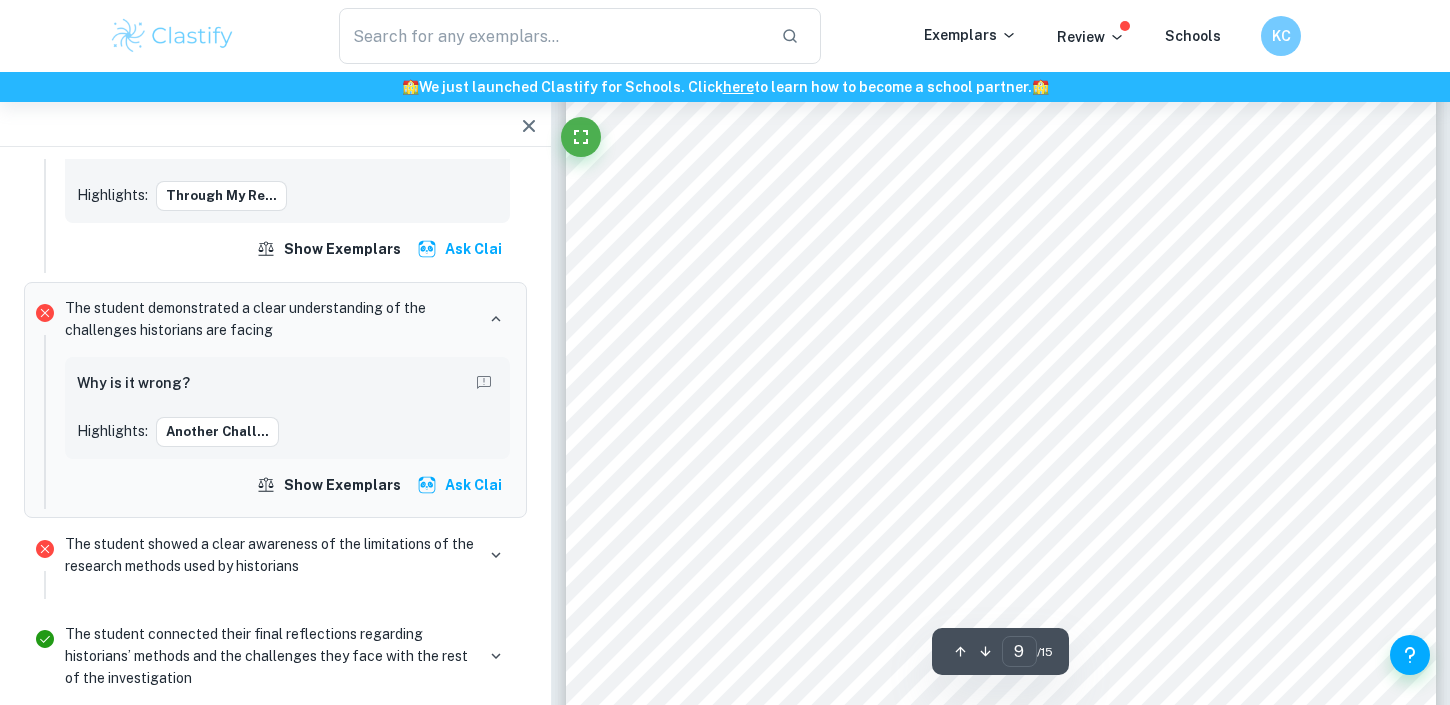 type on "8" 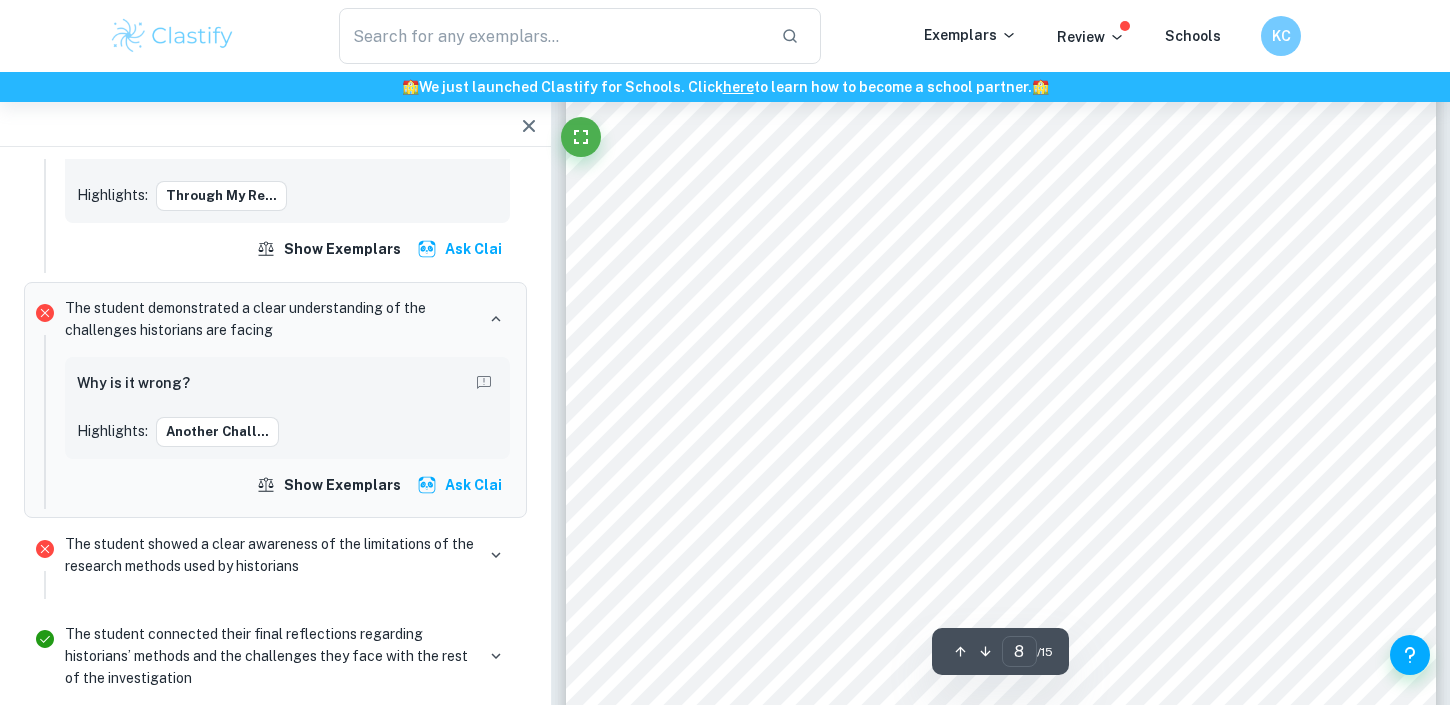 scroll, scrollTop: 9033, scrollLeft: 0, axis: vertical 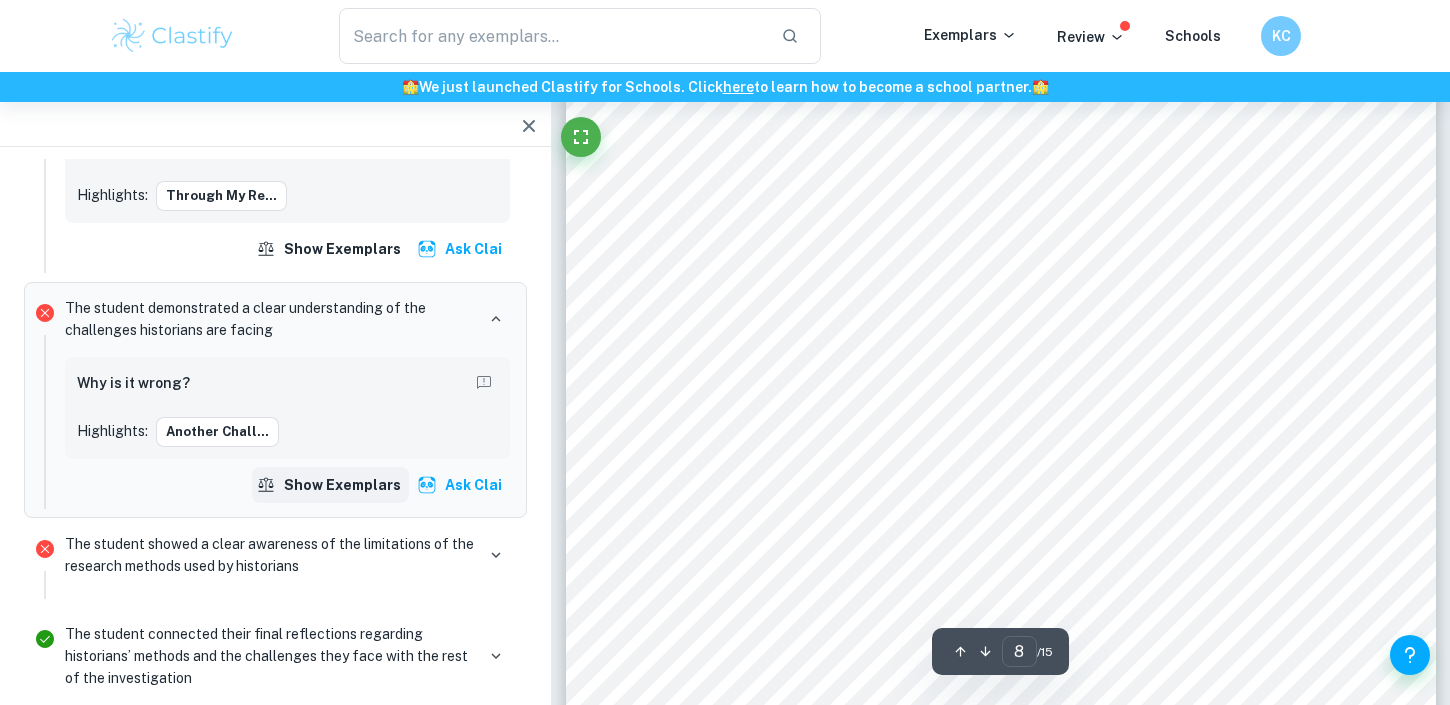 click on "Show exemplars" at bounding box center [330, 485] 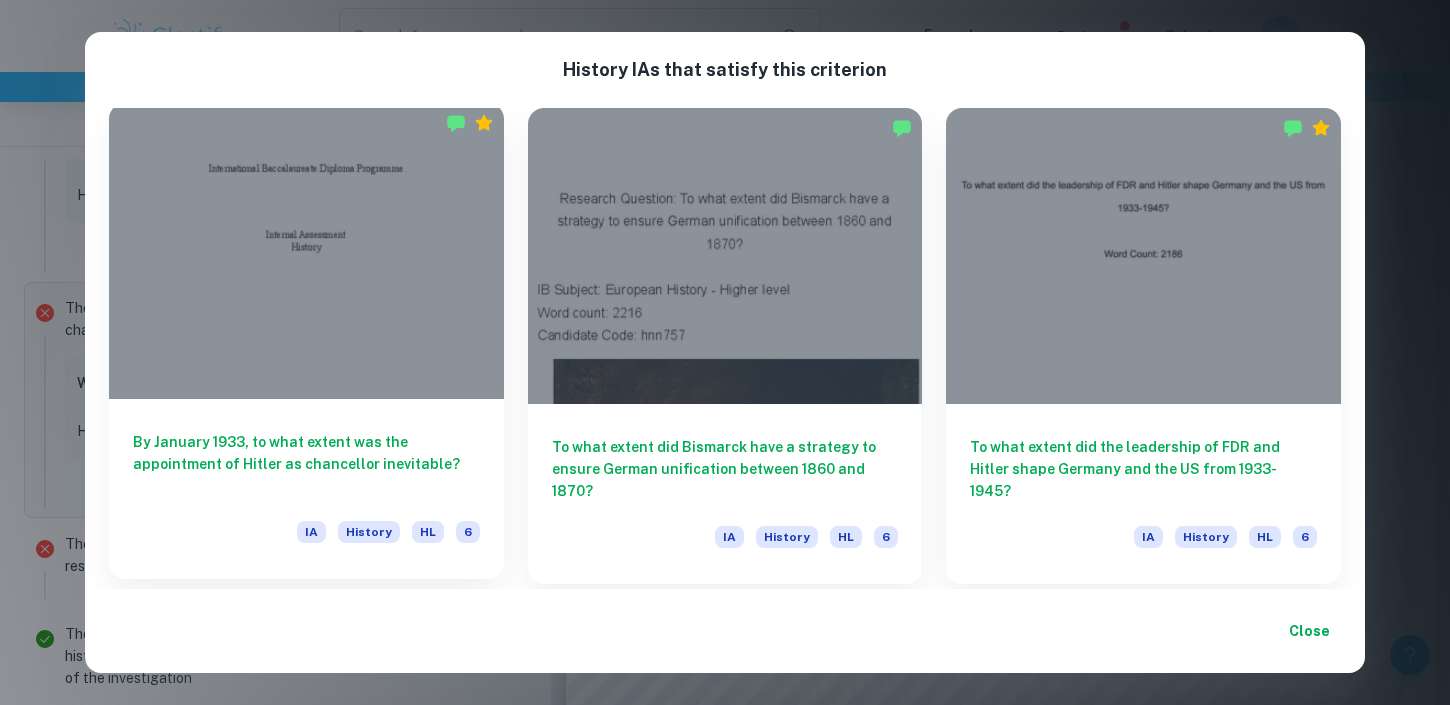 click on "By January 1933, to what extent was the appointment of Hitler as chancellor inevitable? IA History HL 6" at bounding box center (306, 489) 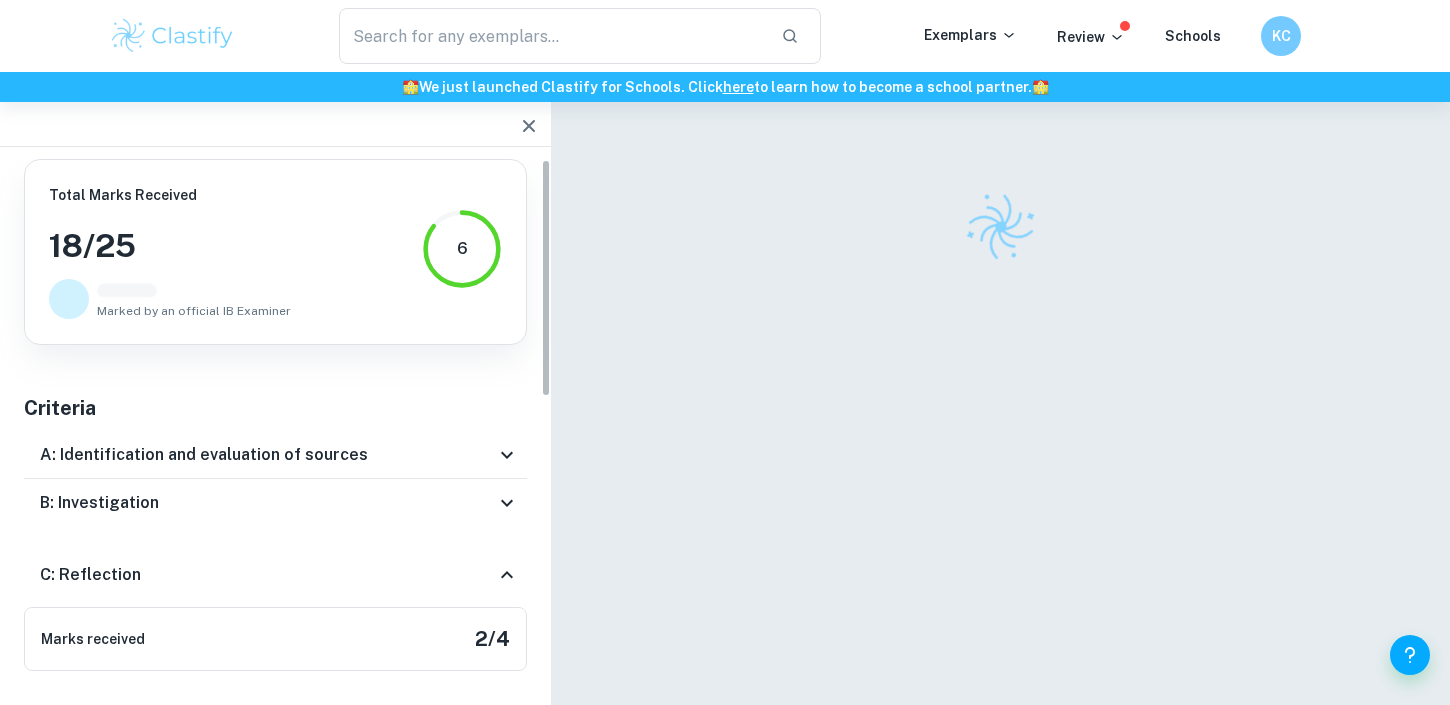 scroll, scrollTop: 0, scrollLeft: 0, axis: both 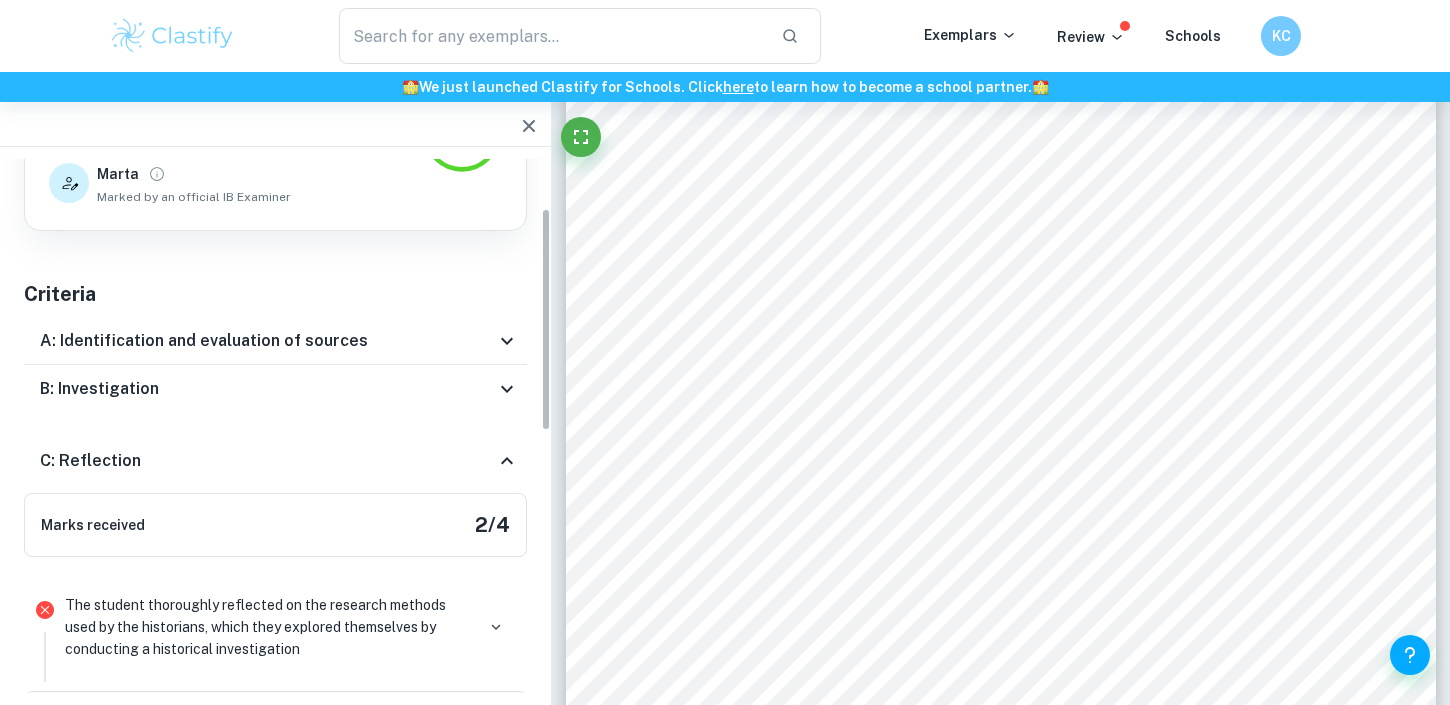 click 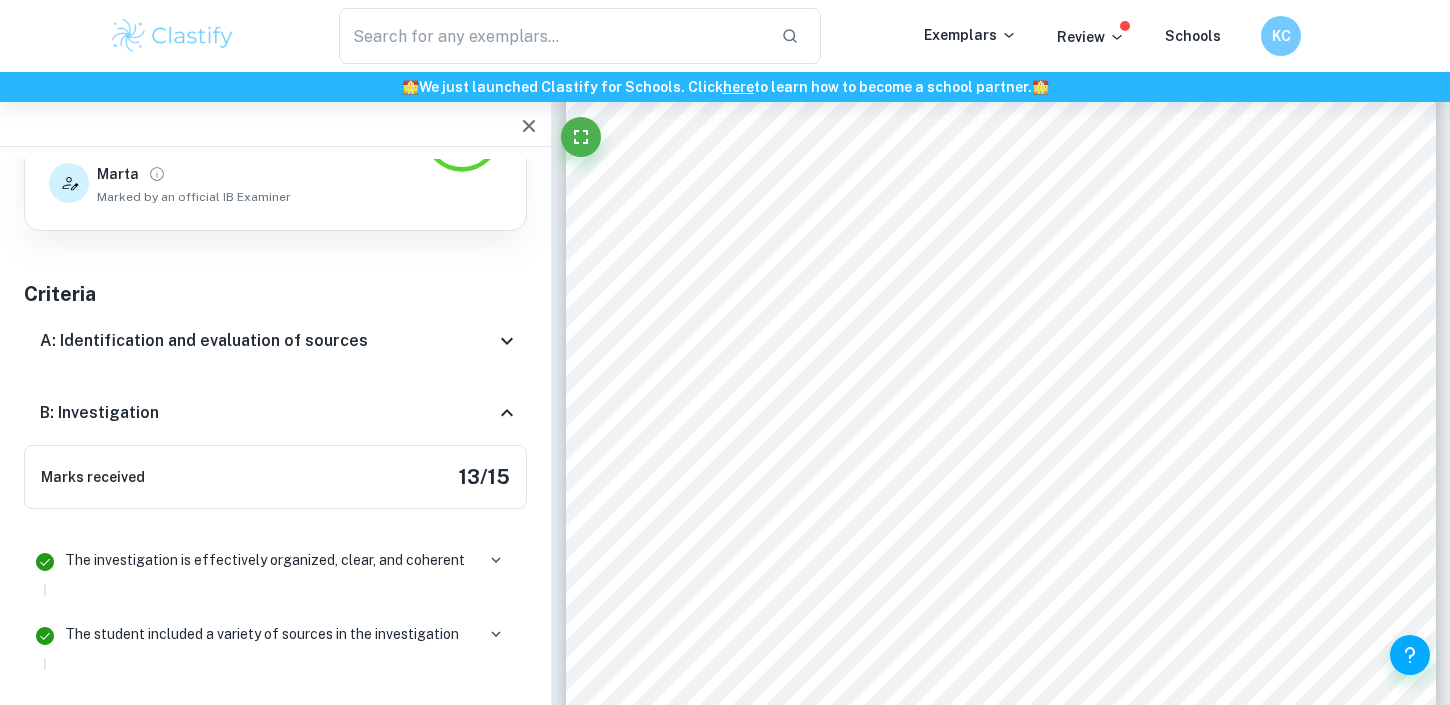 click 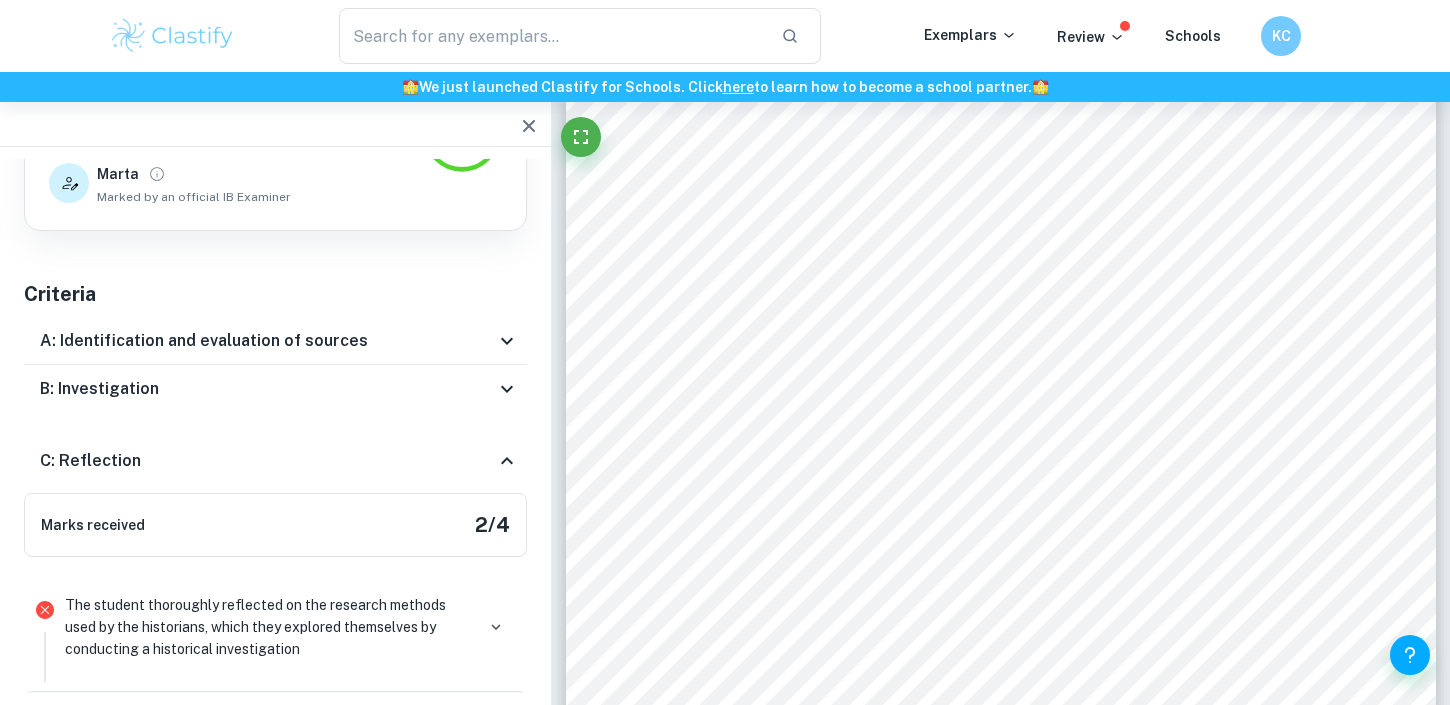 click 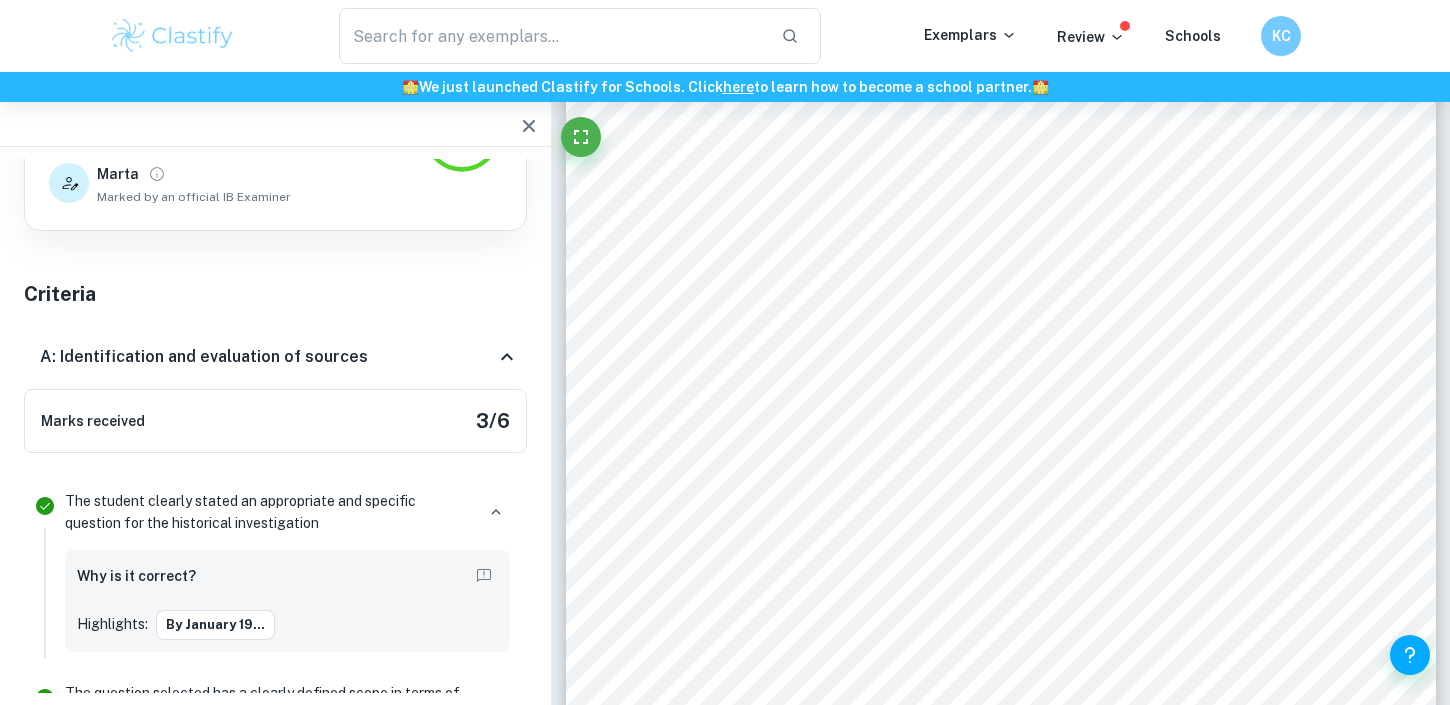 click on "A: Identification and evaluation of sources" at bounding box center (275, 357) 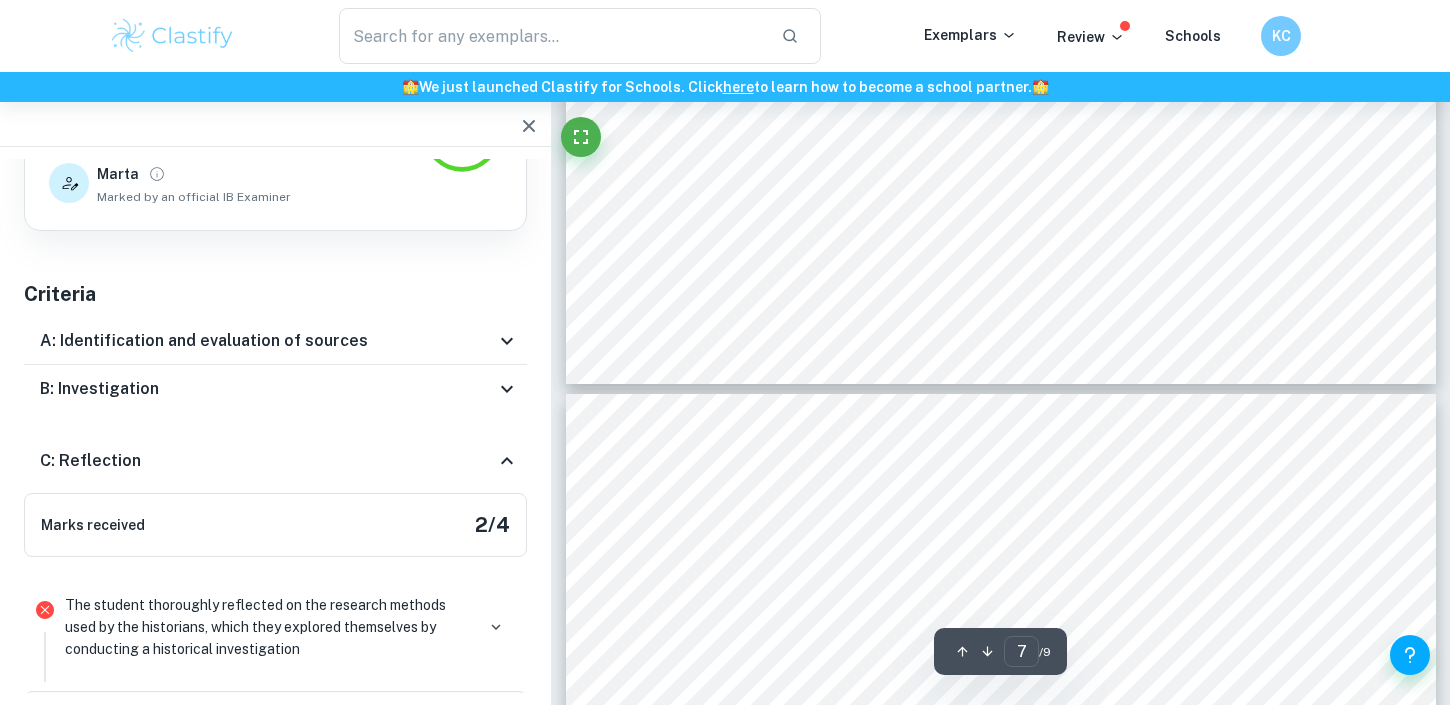 scroll, scrollTop: 8533, scrollLeft: 0, axis: vertical 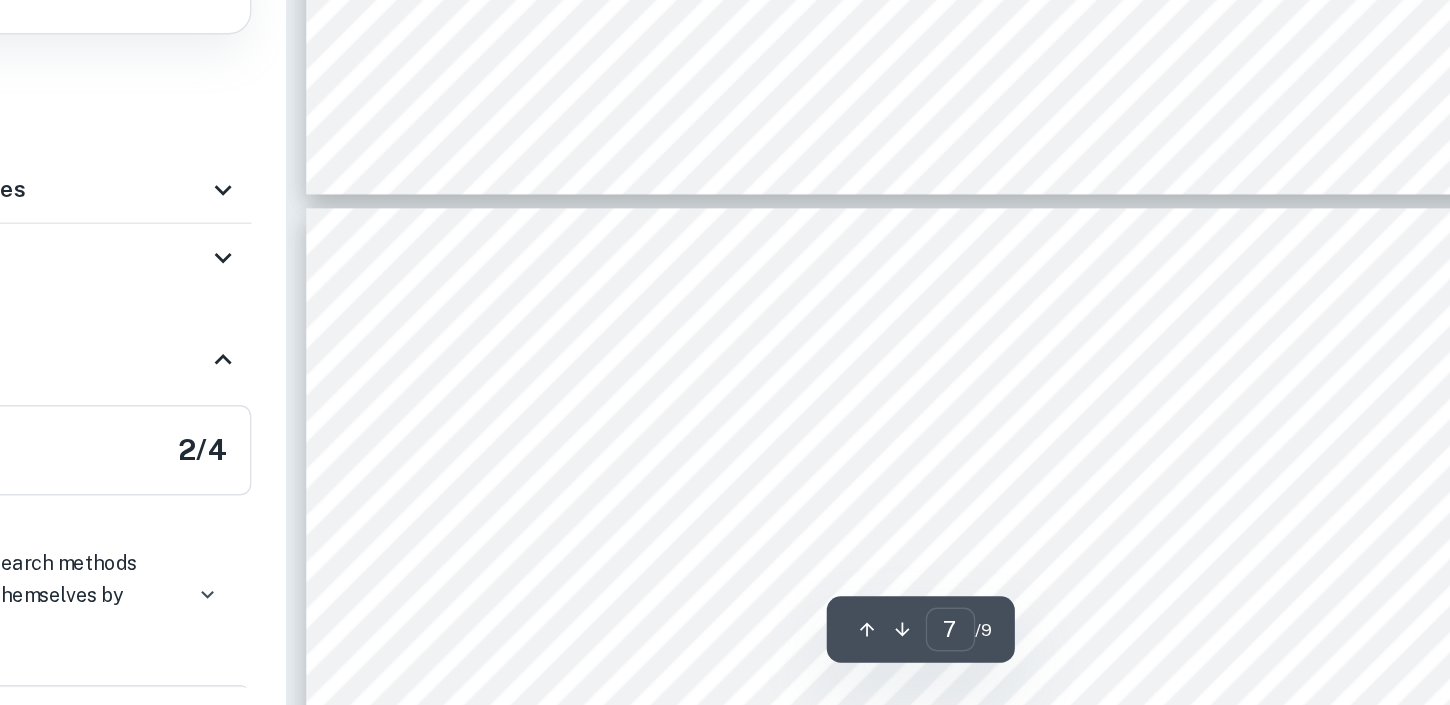 type on "8" 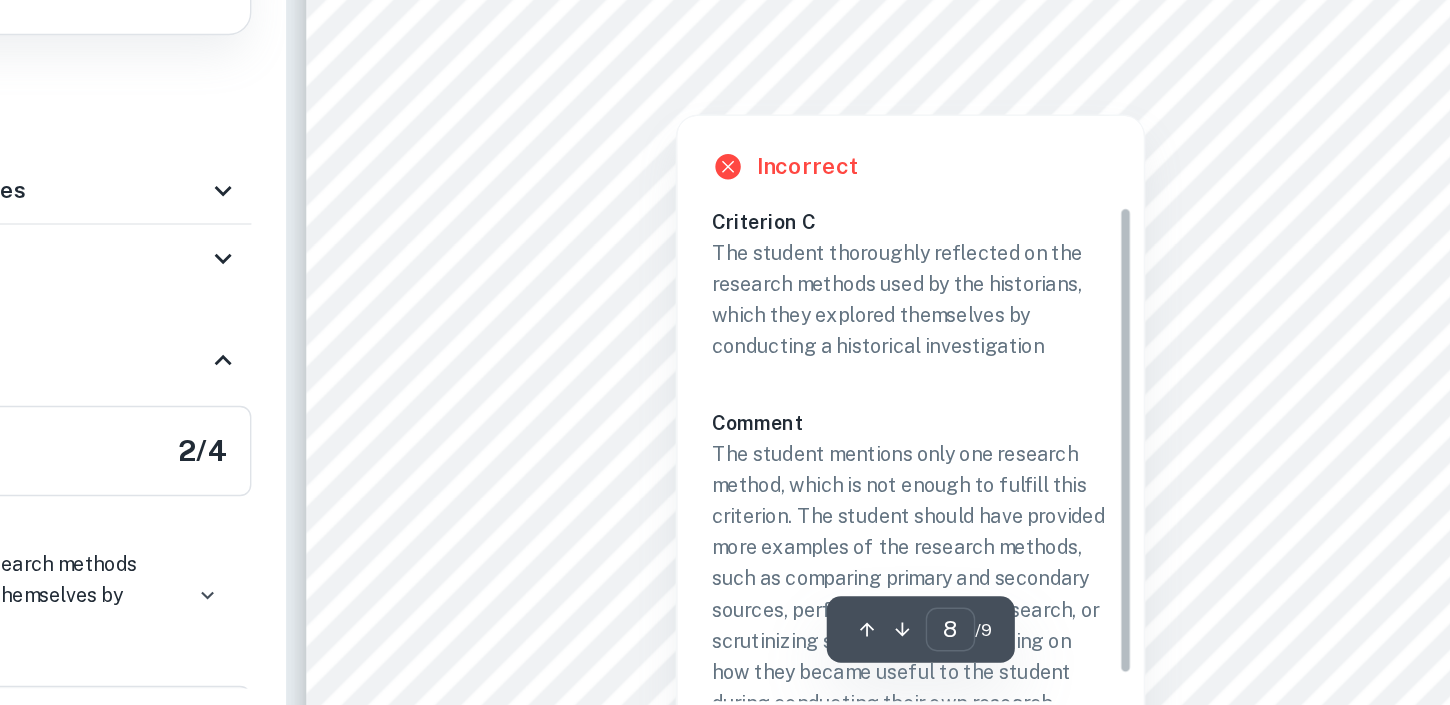 scroll, scrollTop: 8962, scrollLeft: 0, axis: vertical 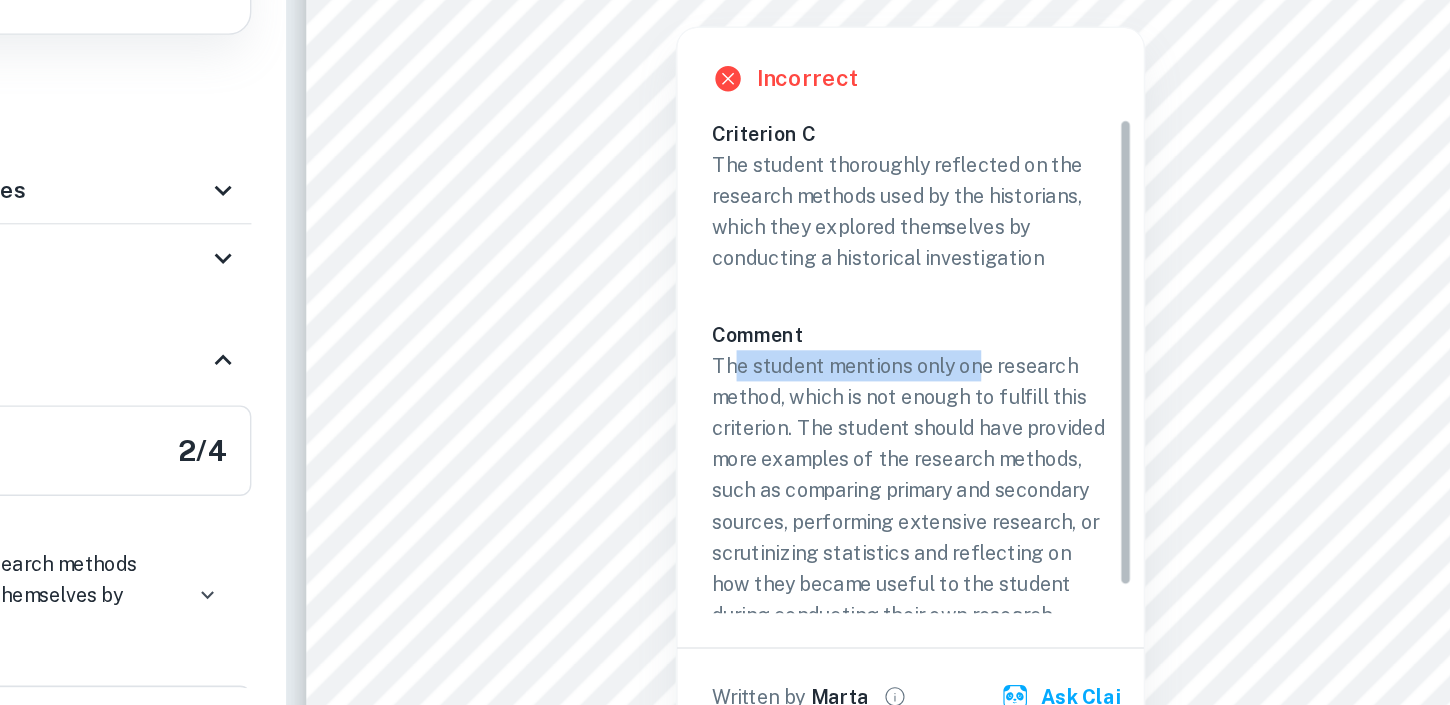 drag, startPoint x: 866, startPoint y: 466, endPoint x: 1041, endPoint y: 470, distance: 175.04572 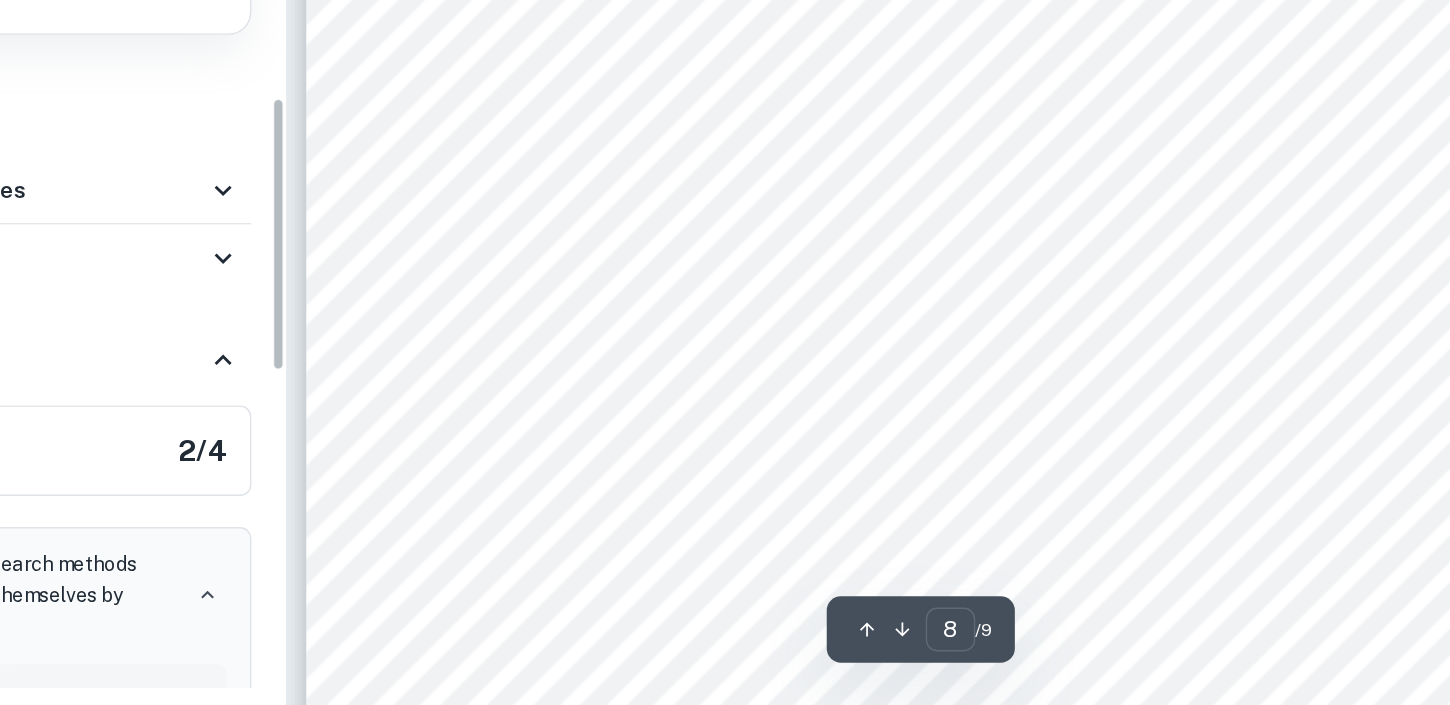 scroll, scrollTop: 319, scrollLeft: 0, axis: vertical 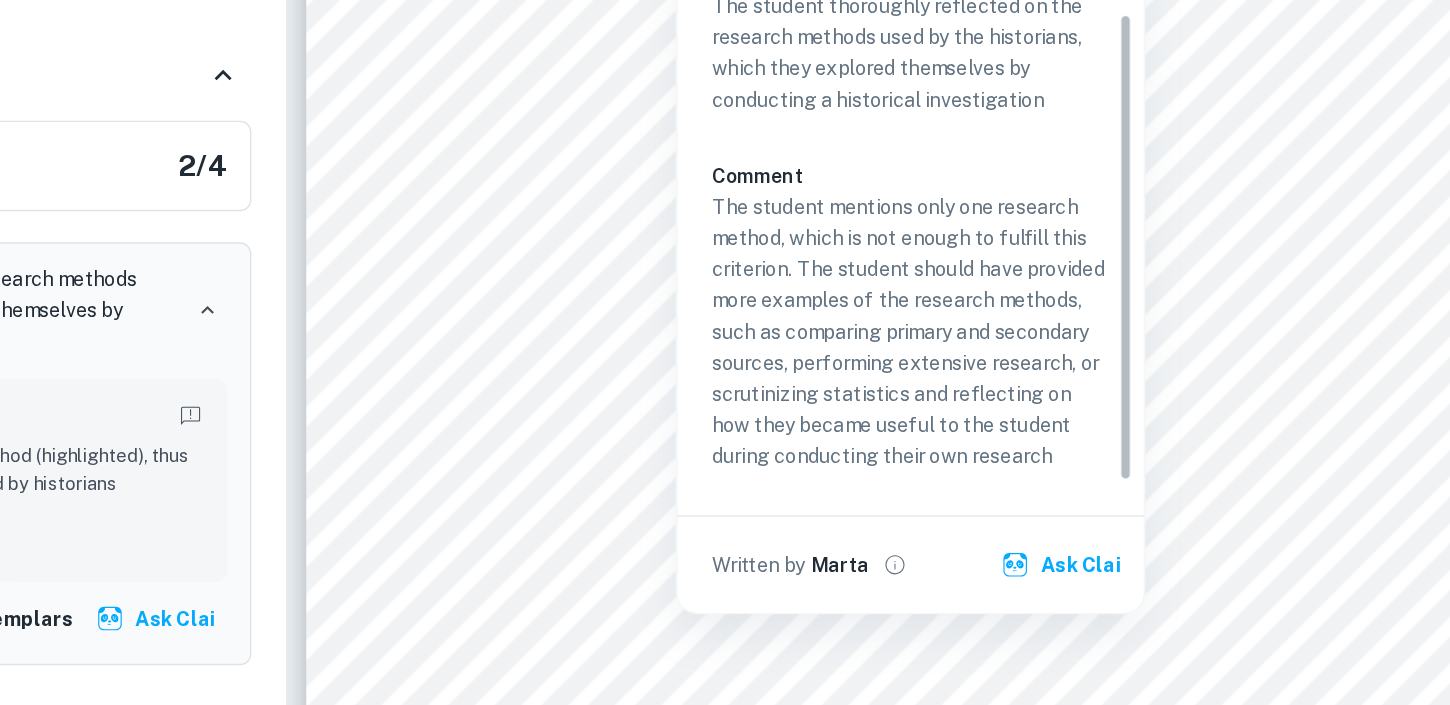 drag, startPoint x: 1145, startPoint y: 454, endPoint x: 1147, endPoint y: 506, distance: 52.03845 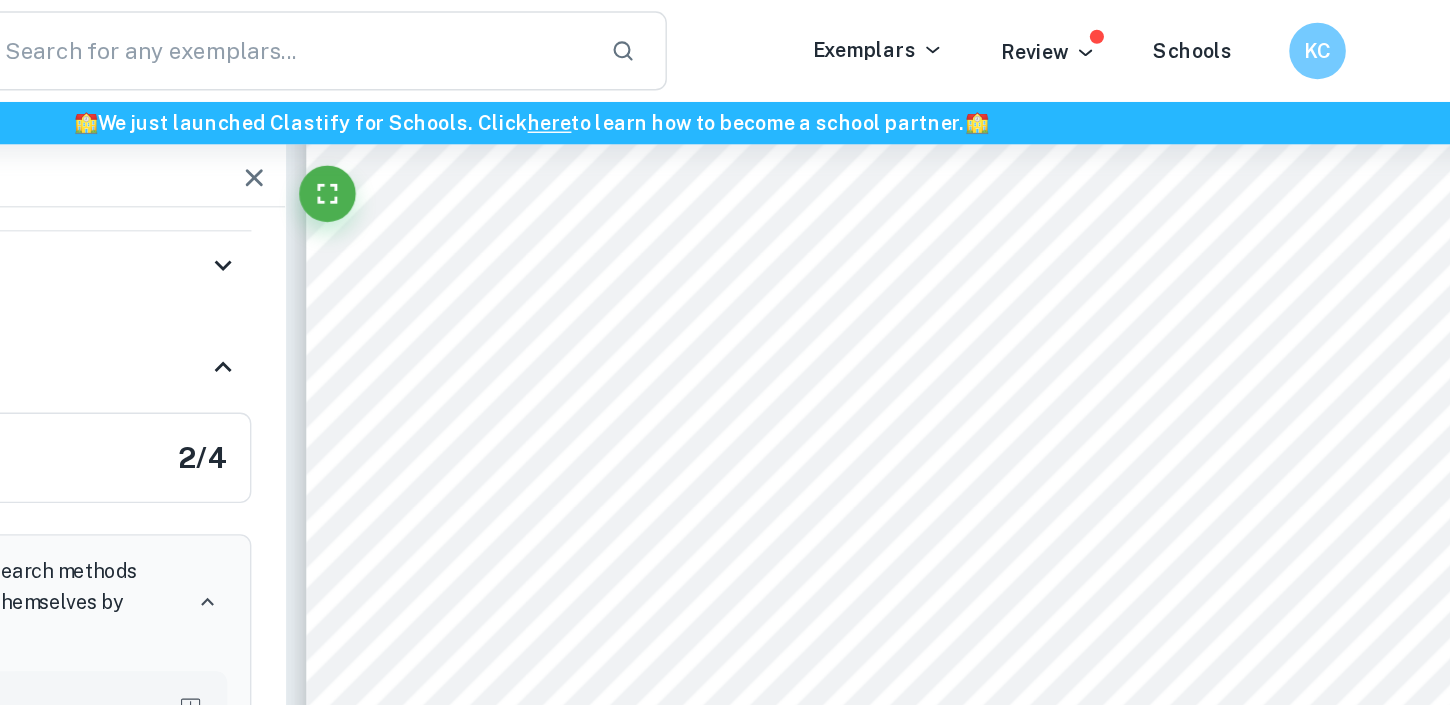 scroll, scrollTop: 9275, scrollLeft: 0, axis: vertical 